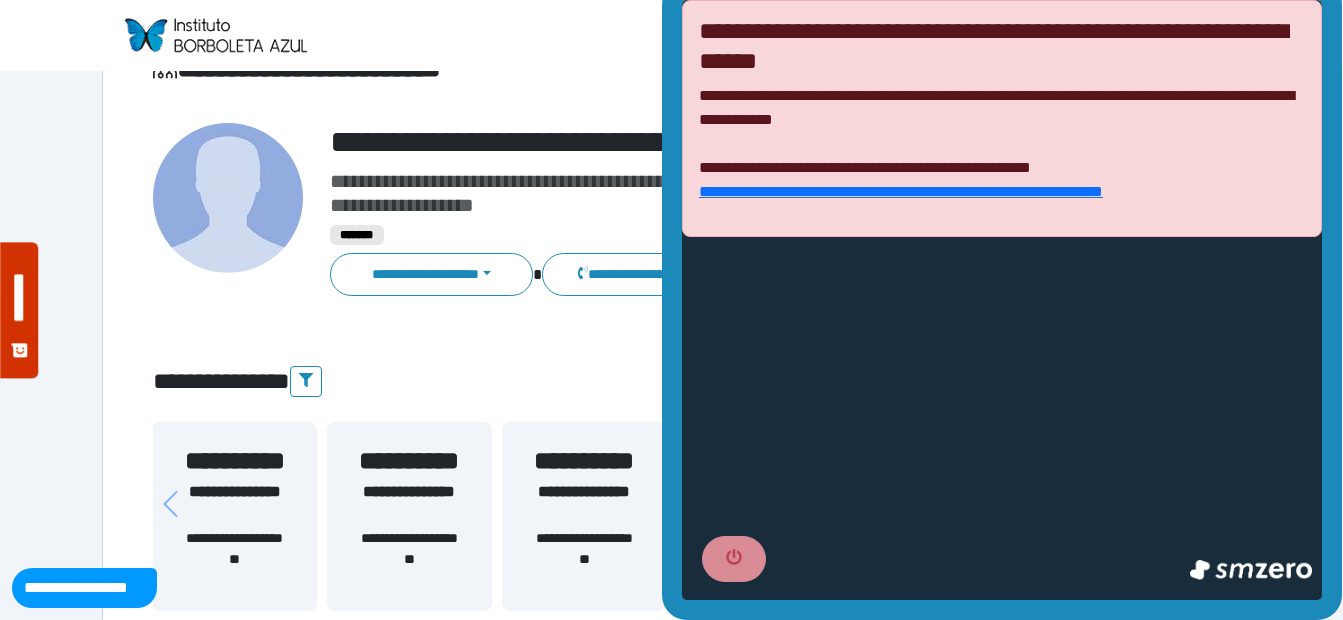 scroll, scrollTop: 0, scrollLeft: 0, axis: both 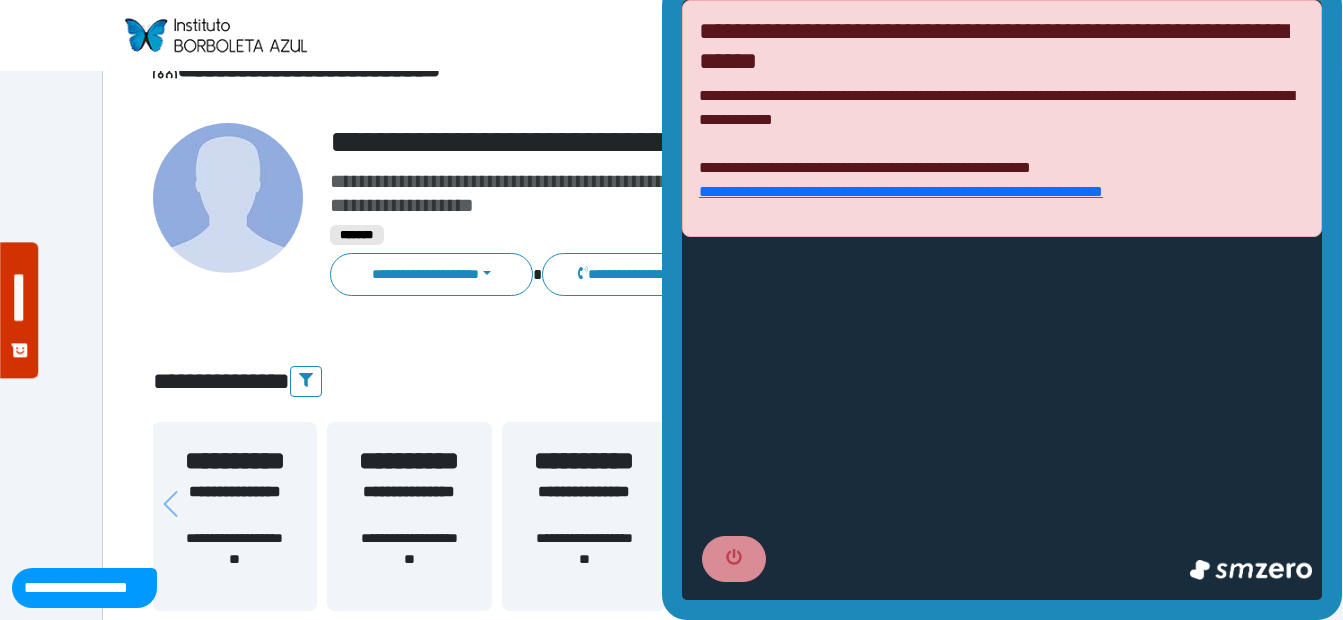 click on "**********" at bounding box center (672, 2199) 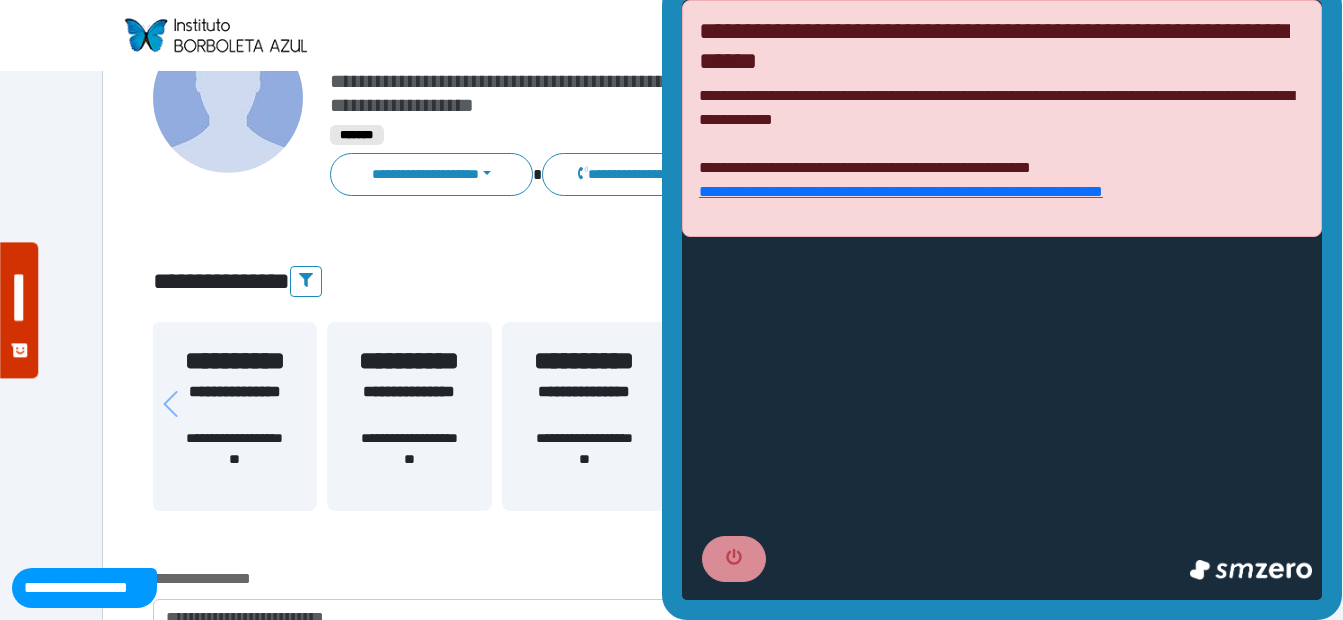 scroll, scrollTop: 0, scrollLeft: 0, axis: both 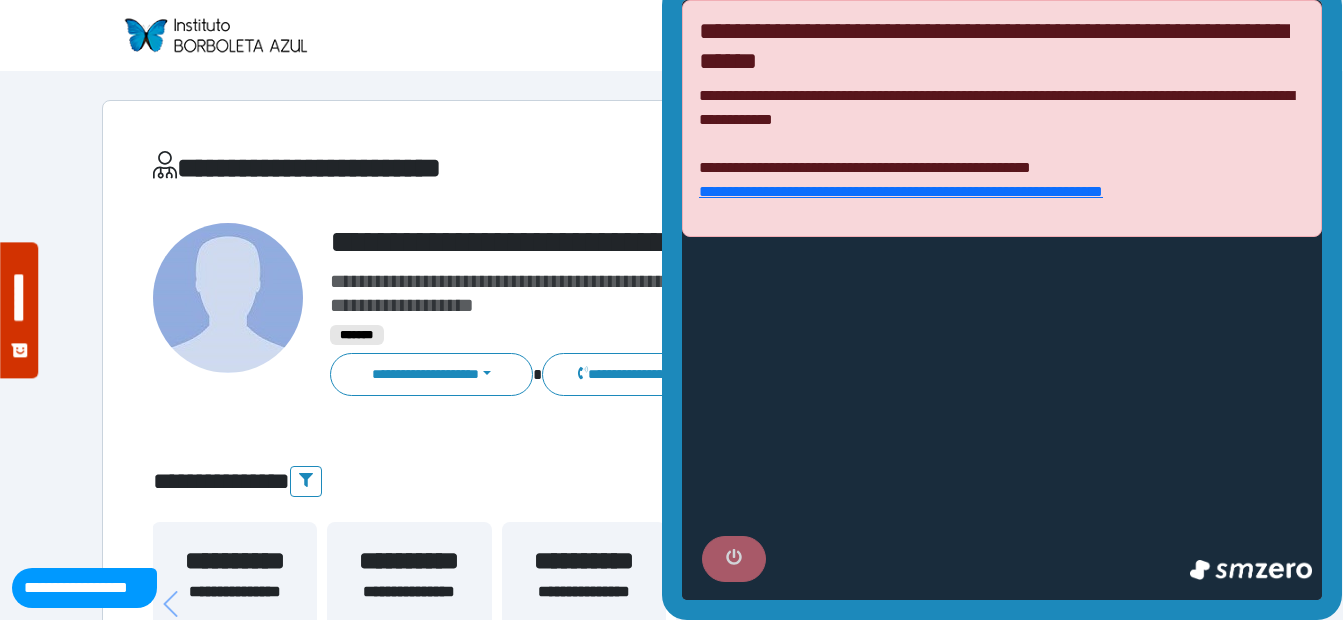 click at bounding box center (734, 559) 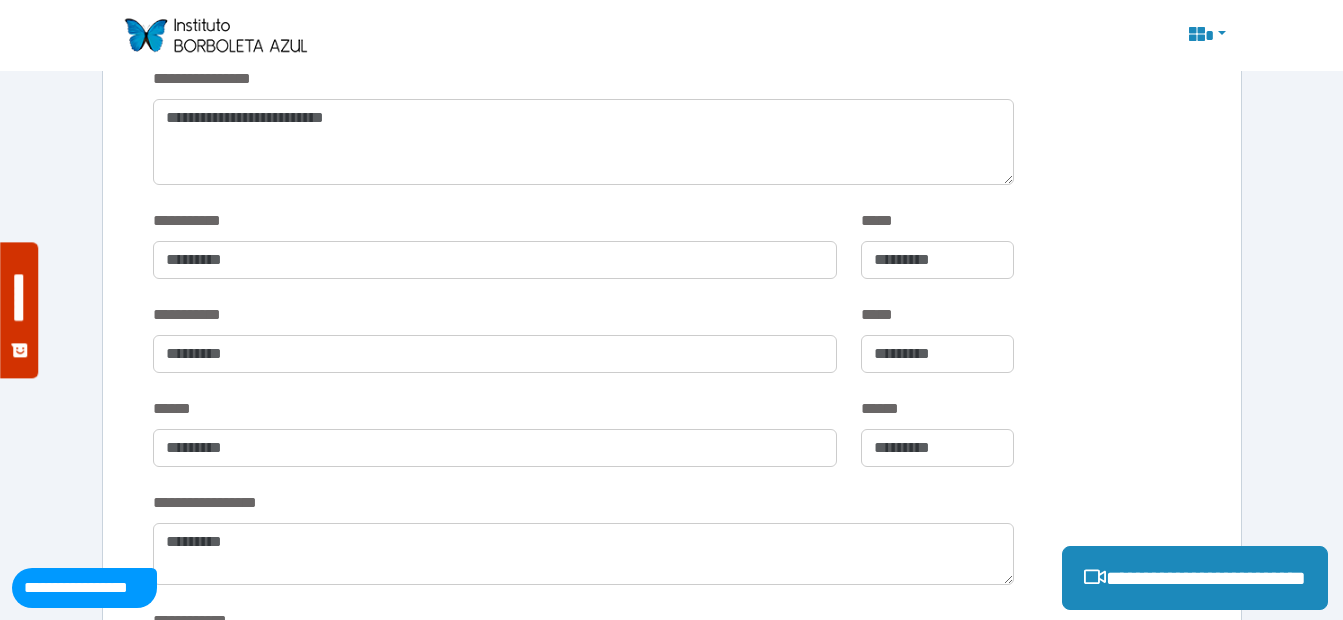 scroll, scrollTop: 500, scrollLeft: 0, axis: vertical 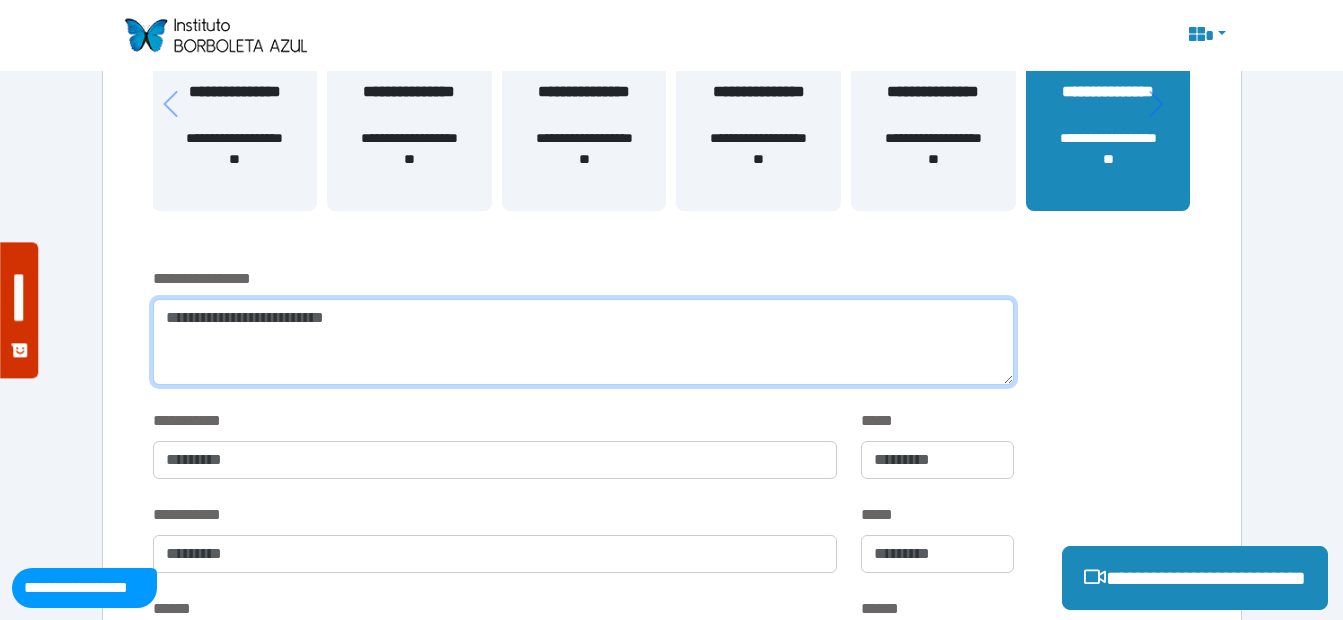 click at bounding box center (583, 342) 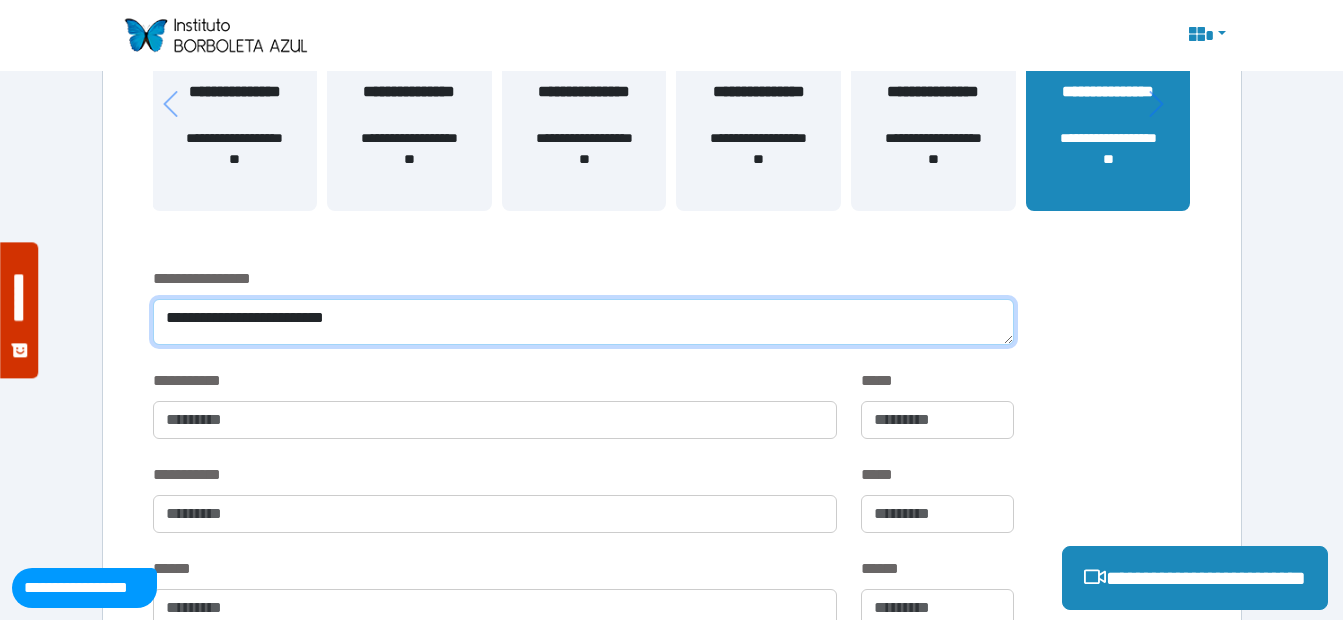 click on "**********" at bounding box center [583, 322] 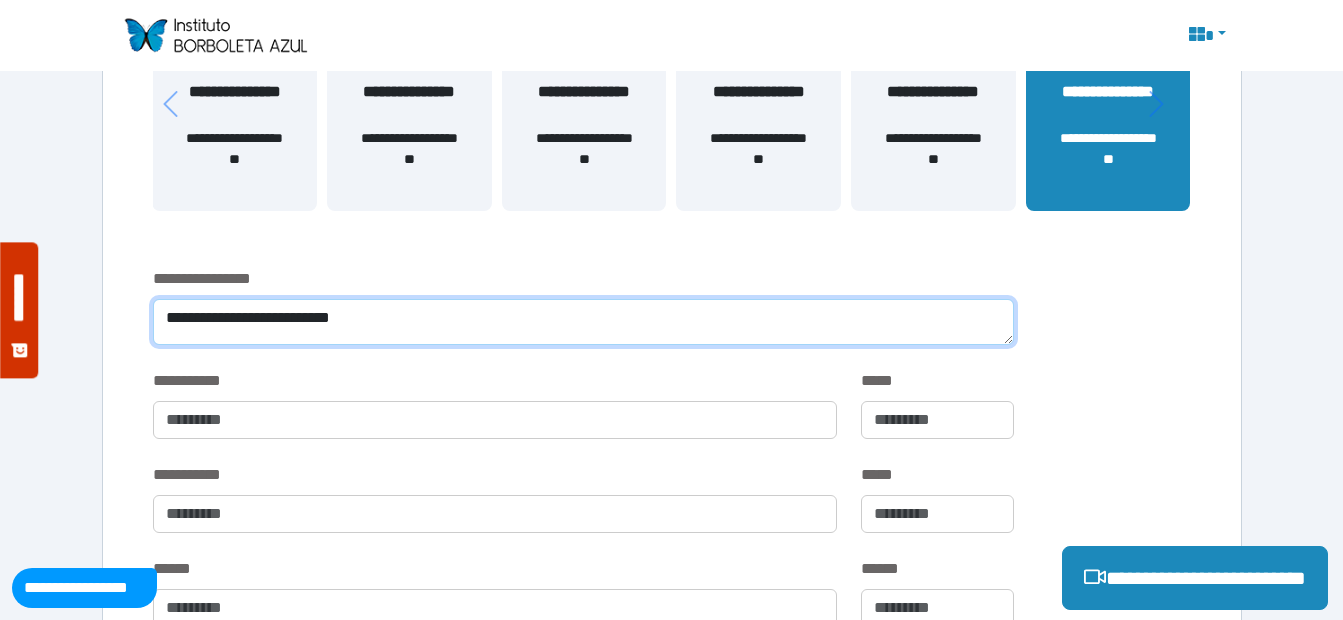 click on "**********" at bounding box center [583, 322] 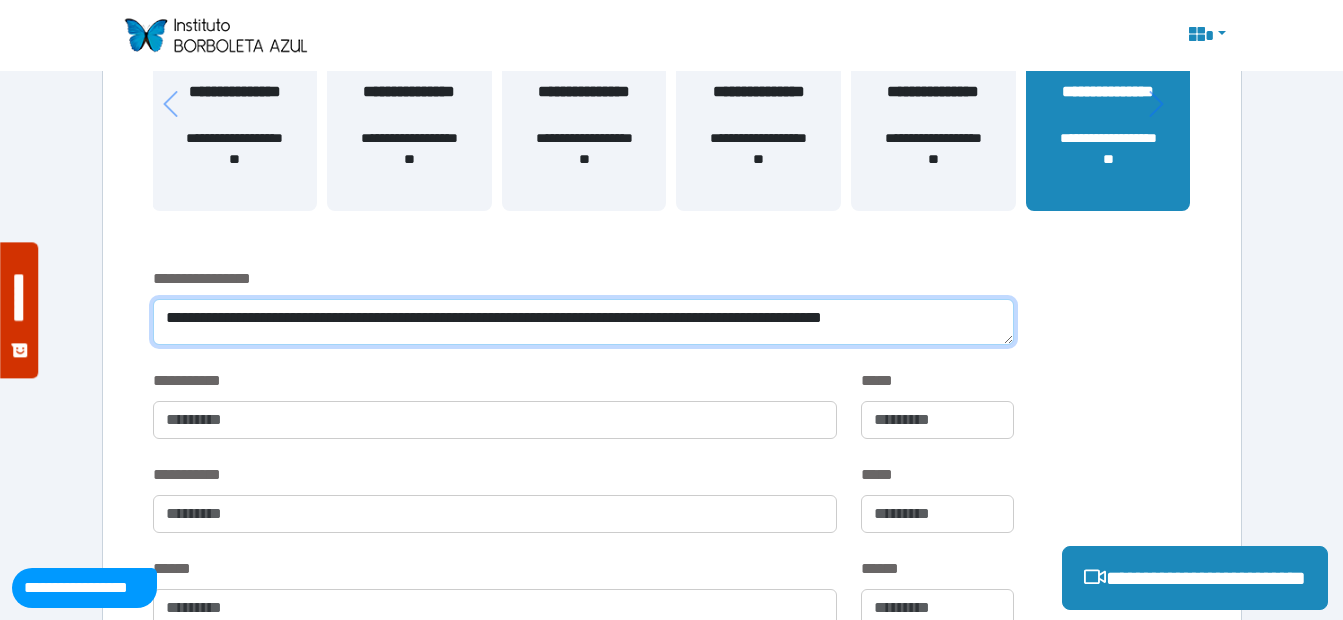 scroll, scrollTop: 0, scrollLeft: 0, axis: both 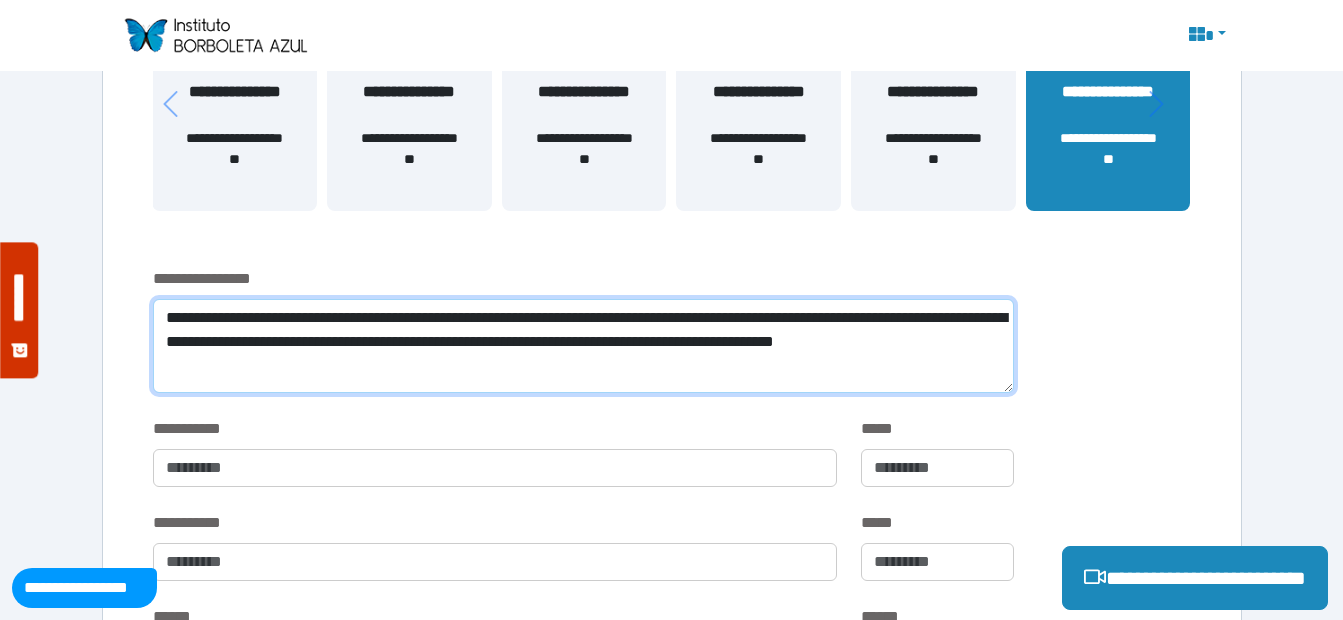 drag, startPoint x: 166, startPoint y: 316, endPoint x: 403, endPoint y: 371, distance: 243.29817 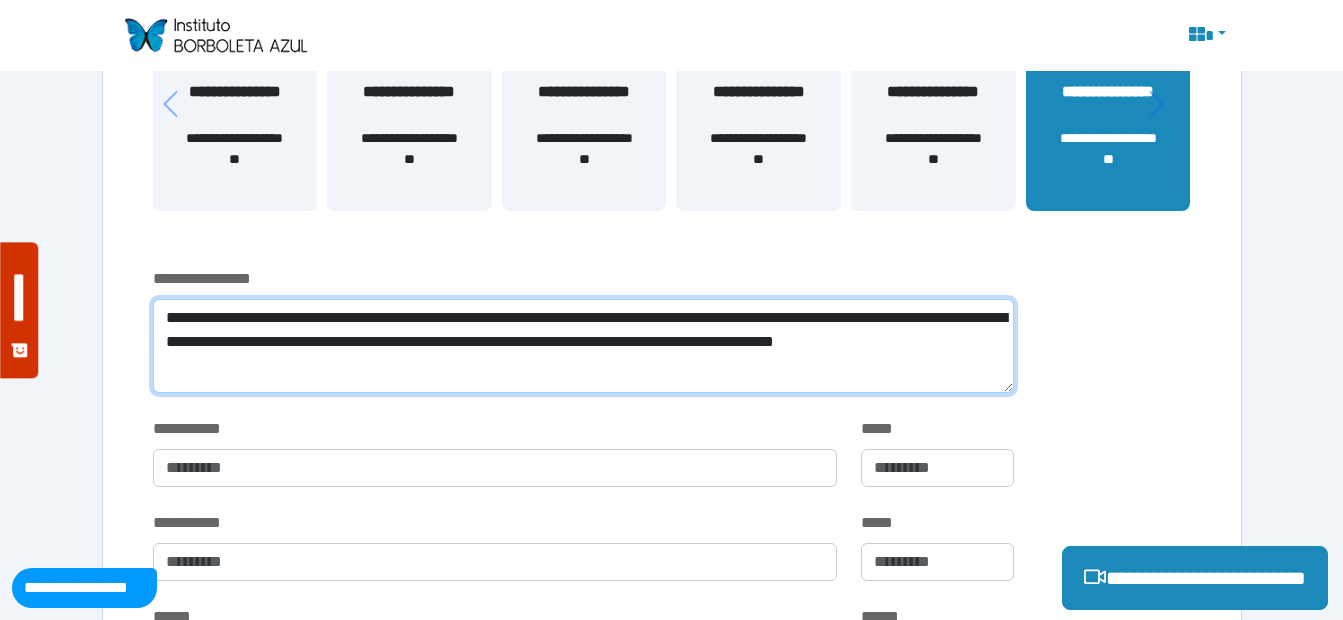 click on "**********" at bounding box center (583, 346) 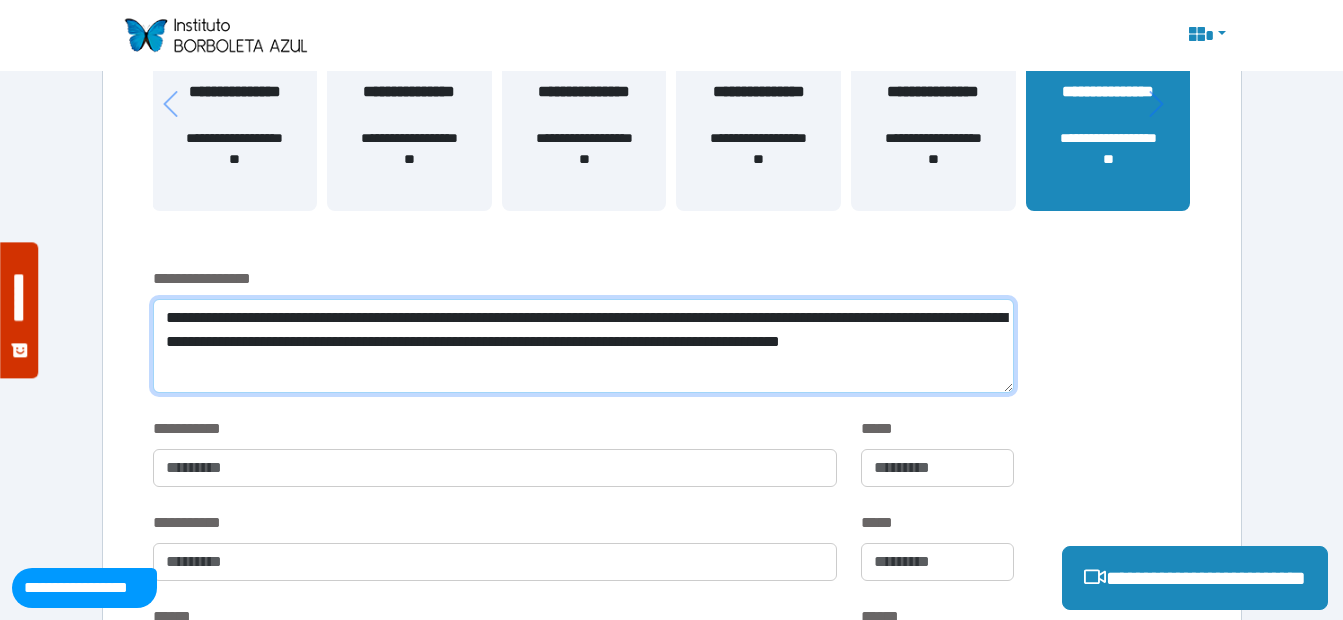 click on "**********" at bounding box center [583, 346] 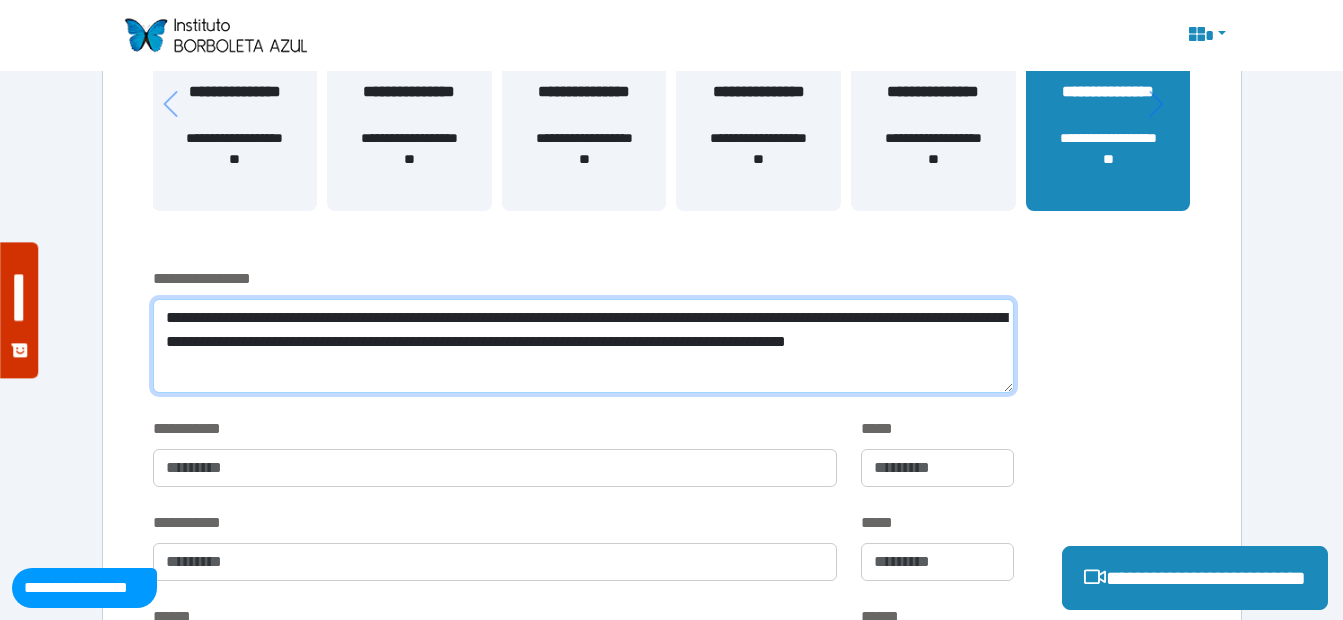 click on "**********" at bounding box center [583, 346] 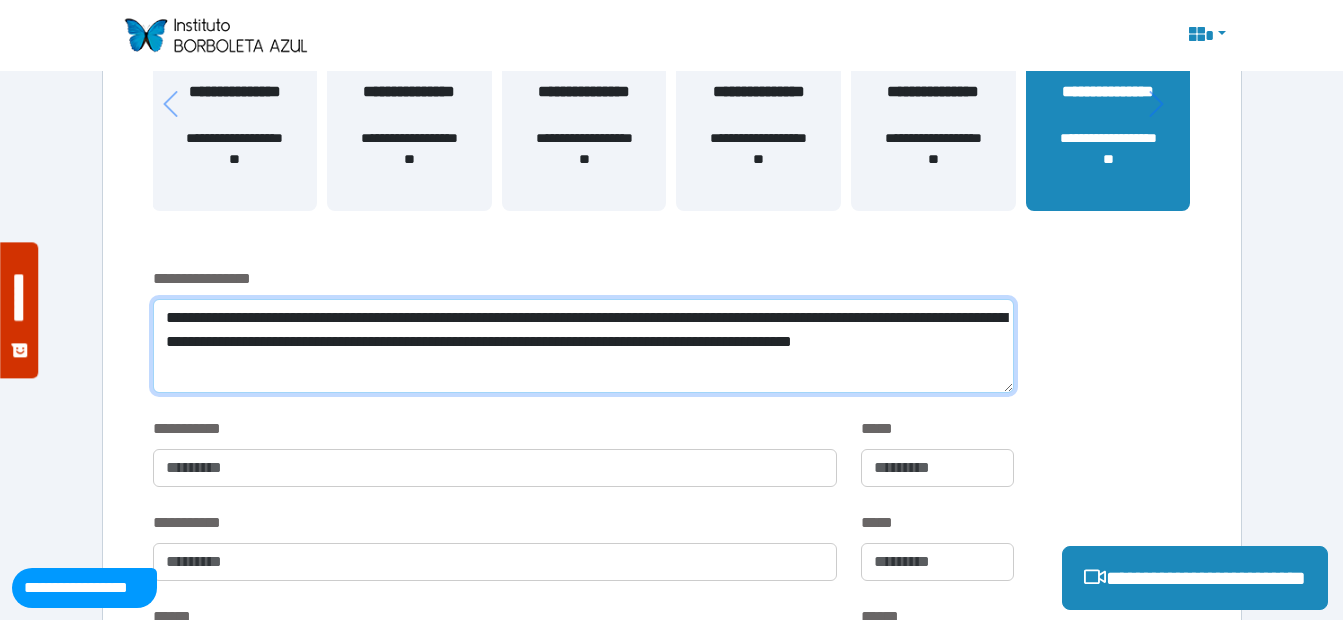 click on "**********" at bounding box center [583, 346] 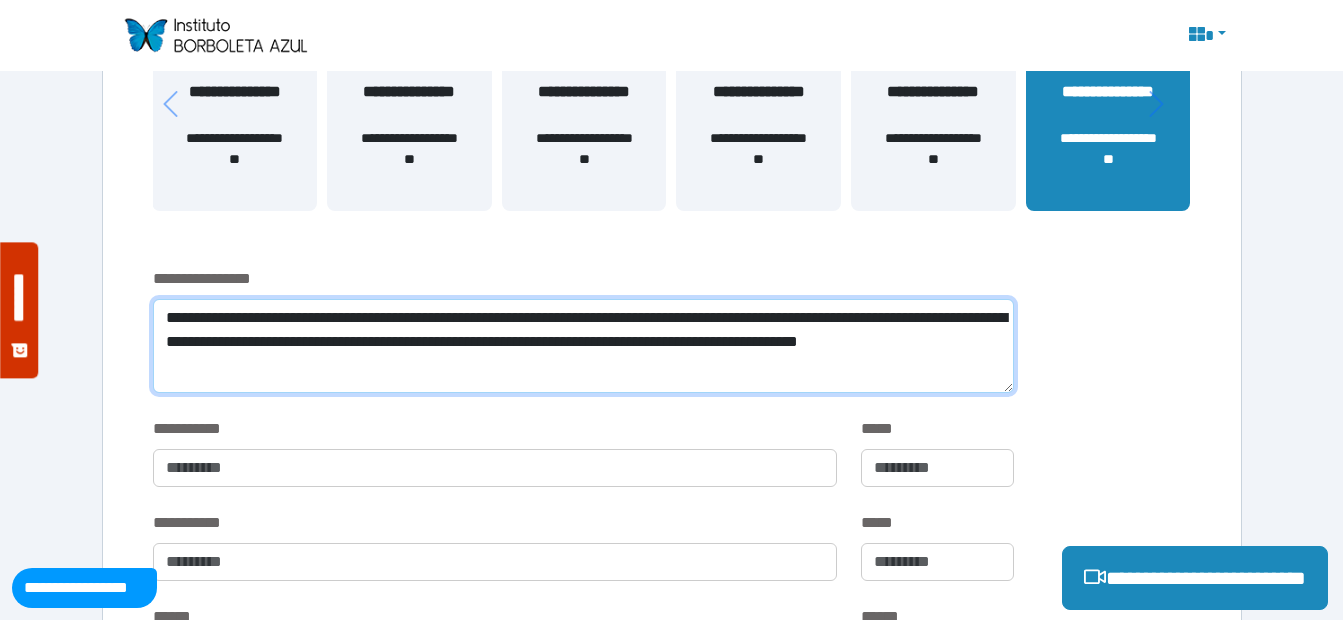 click on "**********" at bounding box center [583, 346] 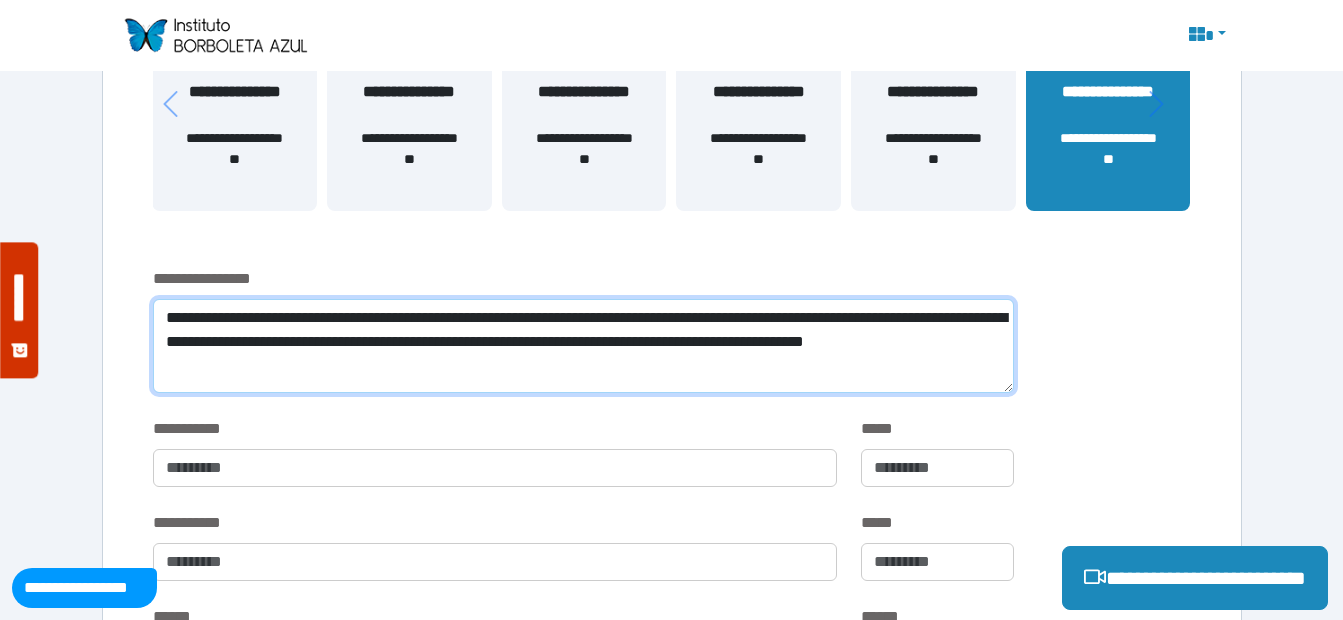 click on "**********" at bounding box center [583, 346] 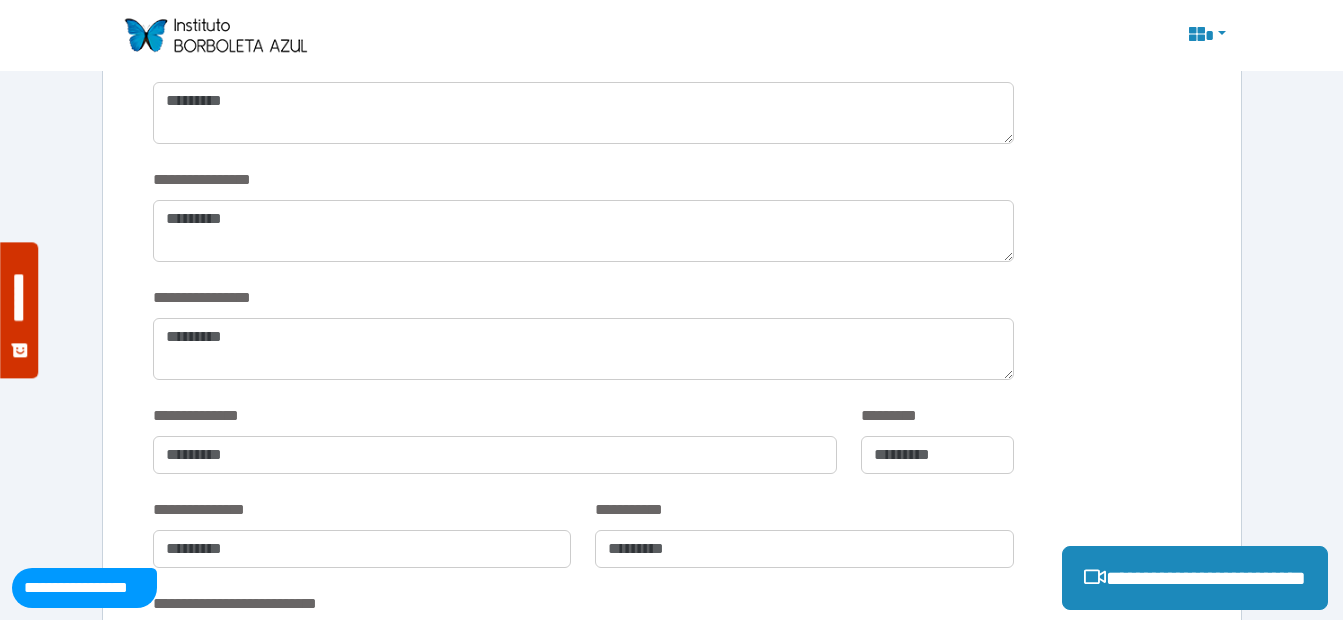 scroll, scrollTop: 3907, scrollLeft: 0, axis: vertical 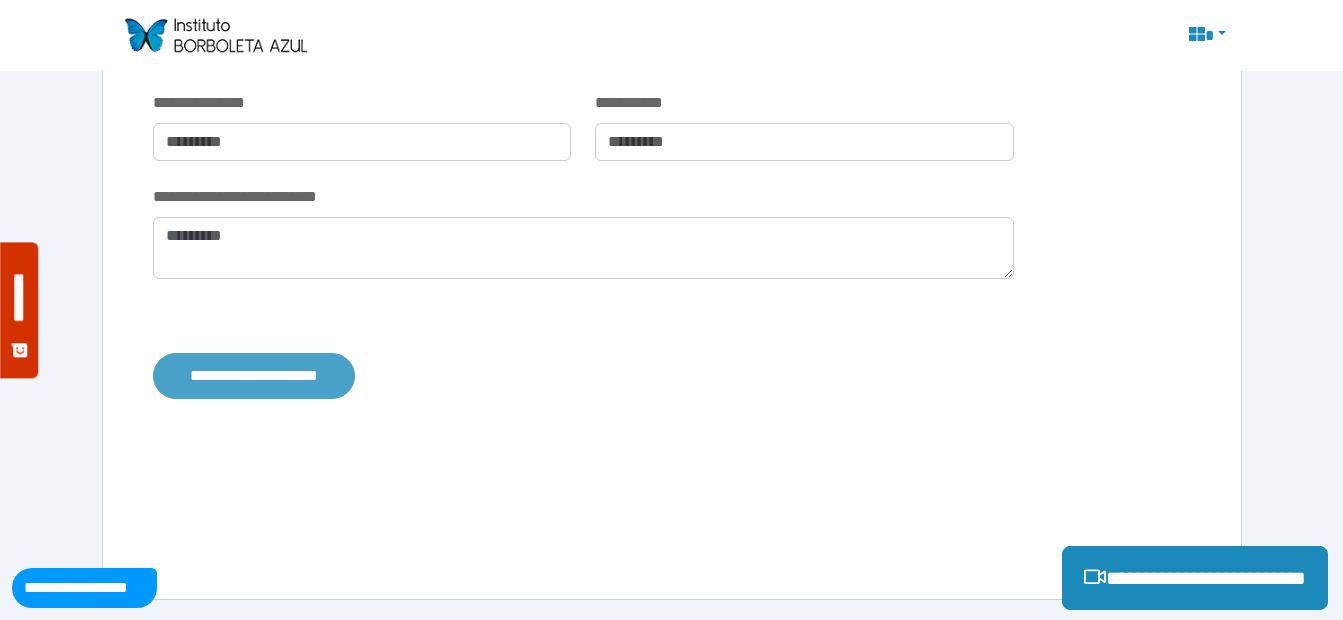 type on "**********" 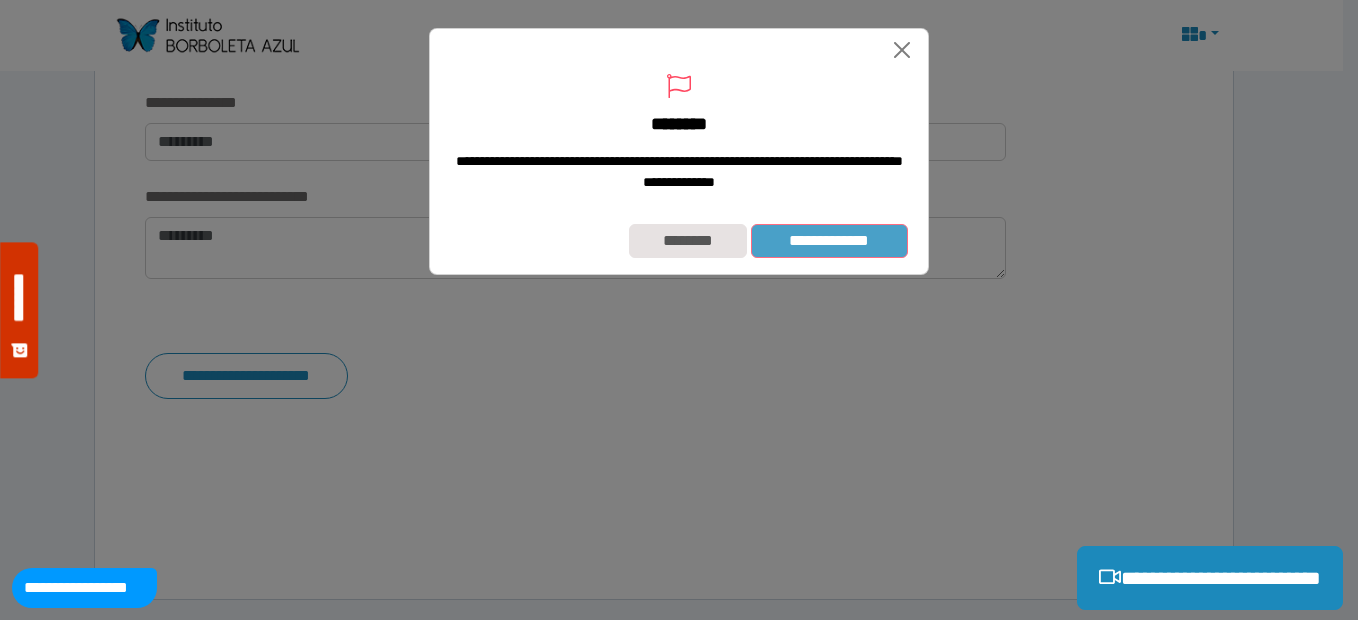 click on "**********" at bounding box center [829, 241] 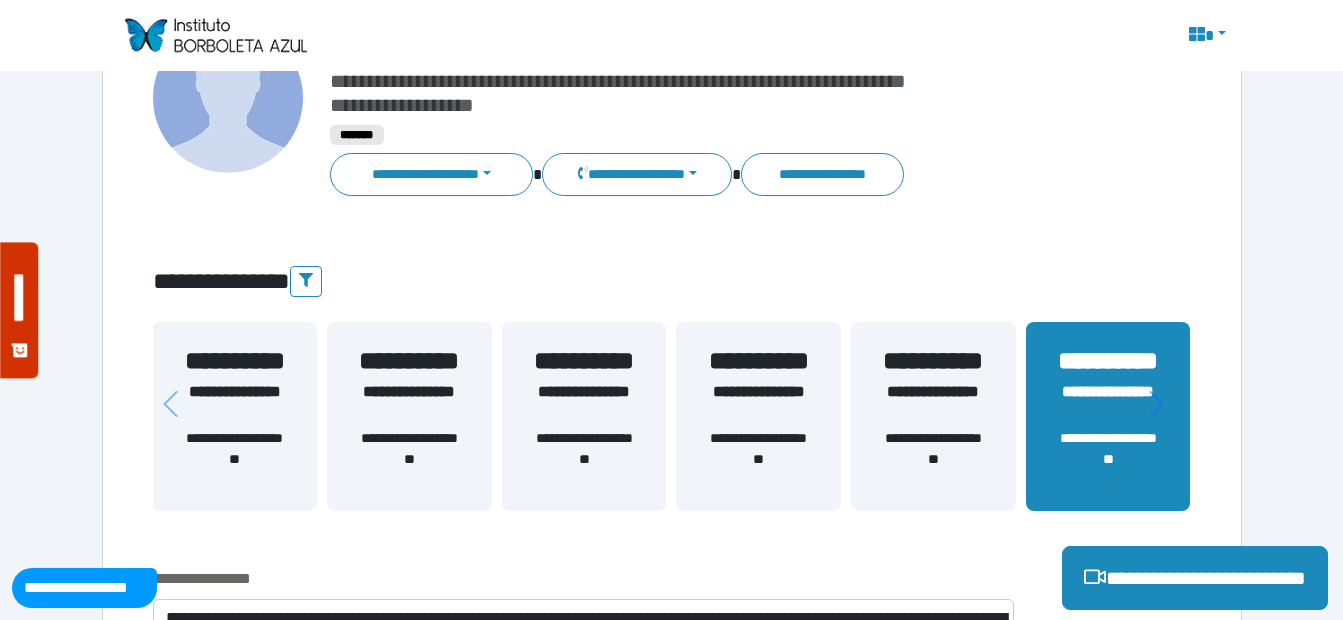scroll, scrollTop: 0, scrollLeft: 0, axis: both 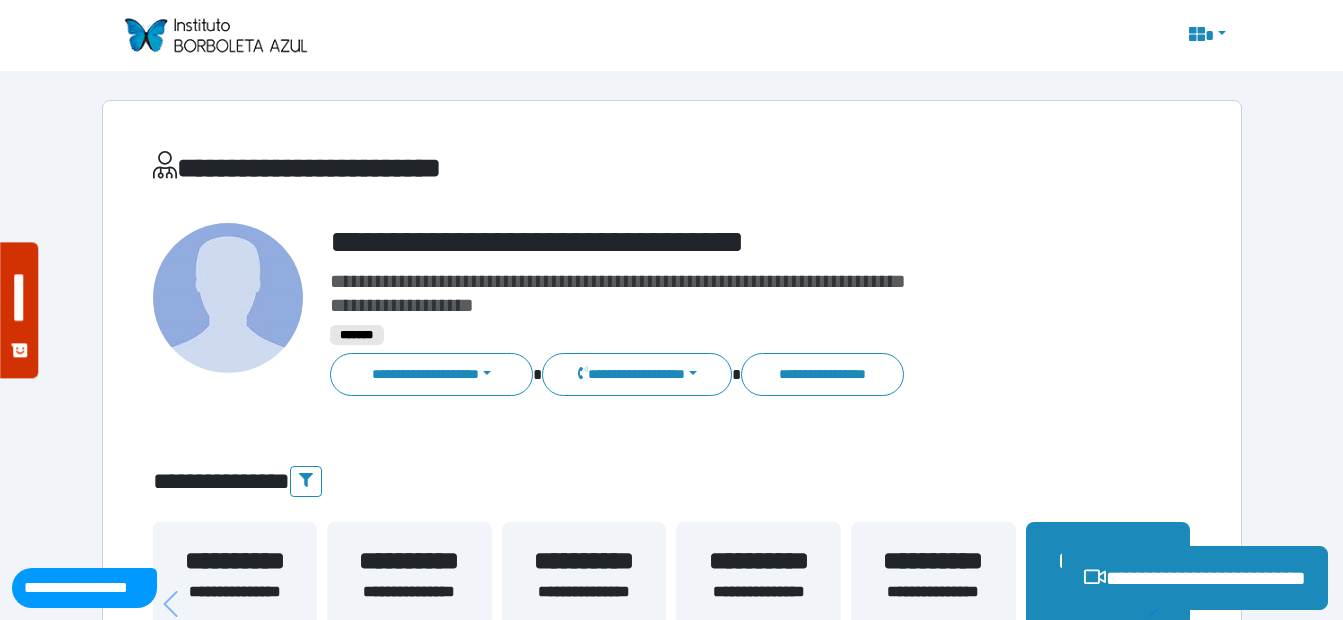drag, startPoint x: 202, startPoint y: 41, endPoint x: 207, endPoint y: 56, distance: 15.811388 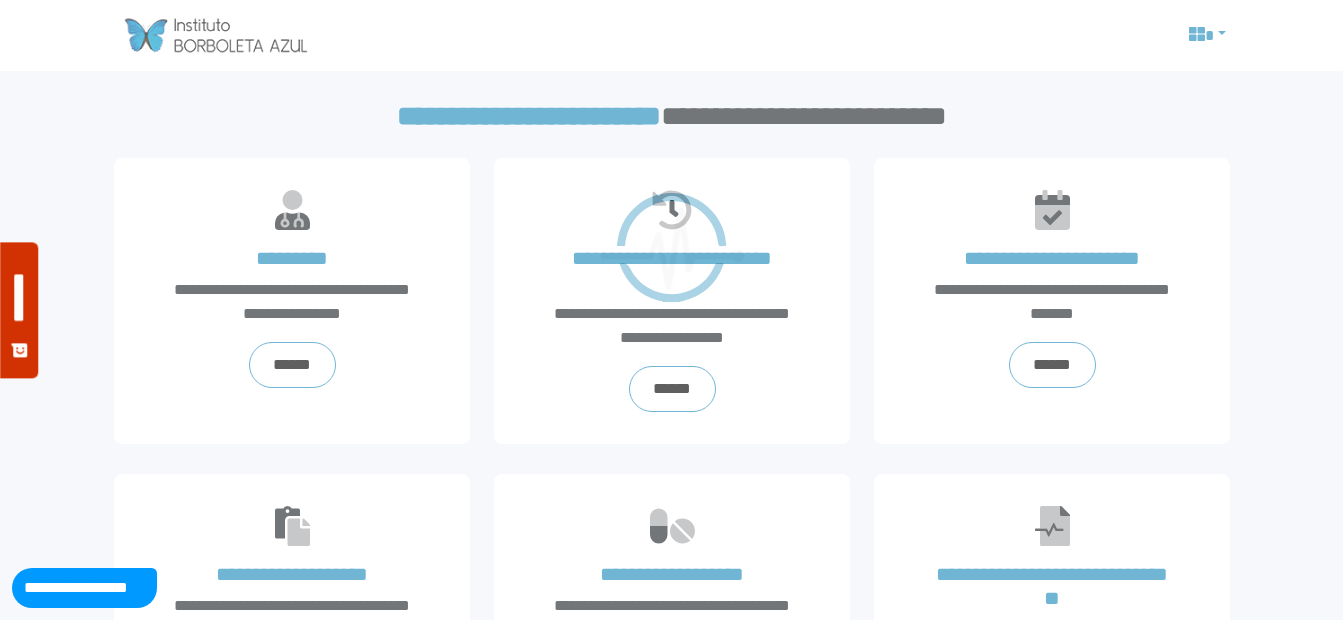 scroll, scrollTop: 0, scrollLeft: 0, axis: both 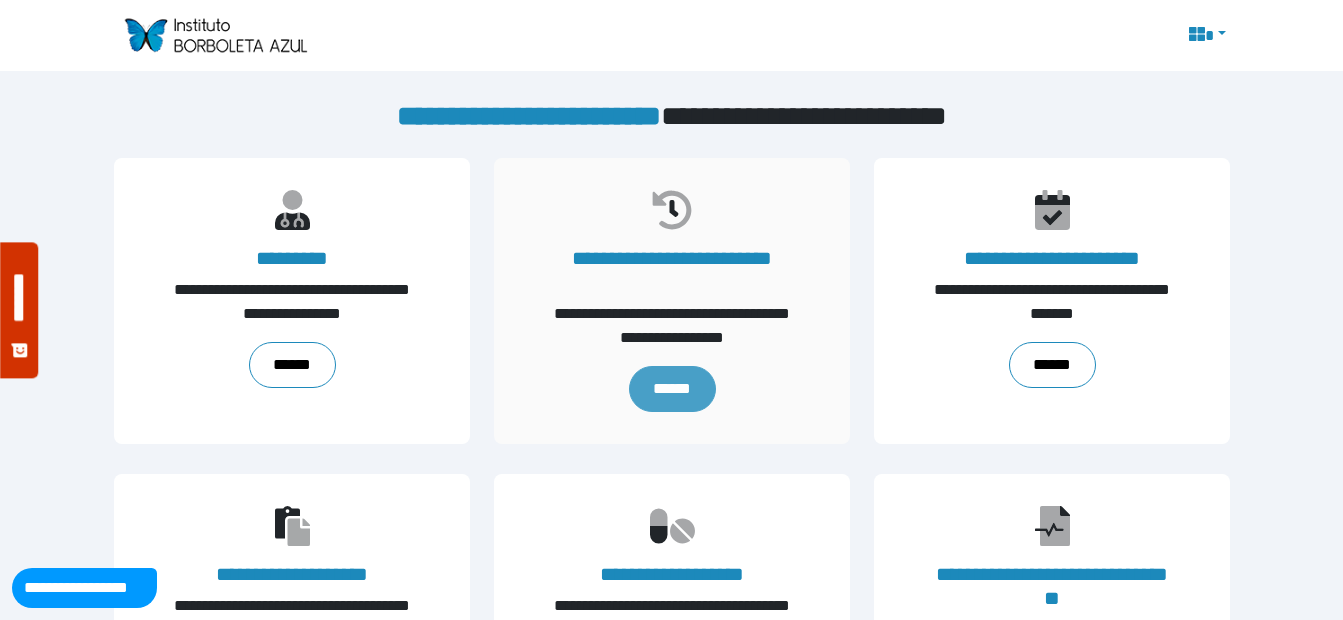 click on "******" at bounding box center (671, 389) 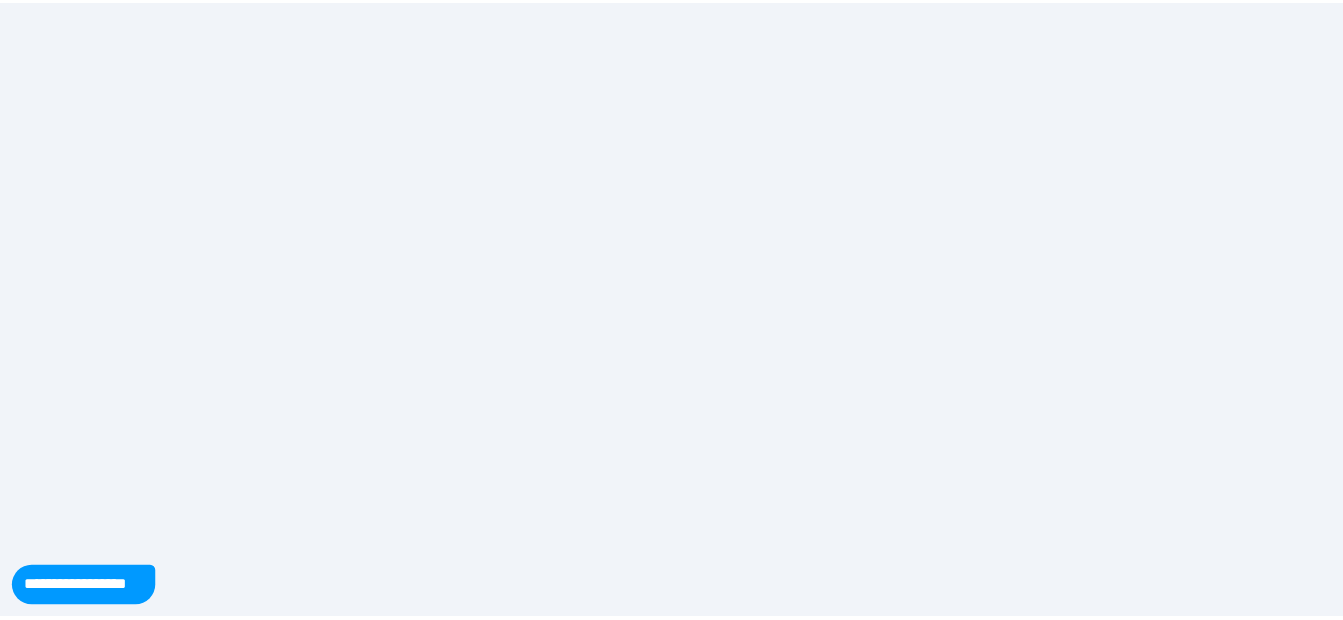 scroll, scrollTop: 0, scrollLeft: 0, axis: both 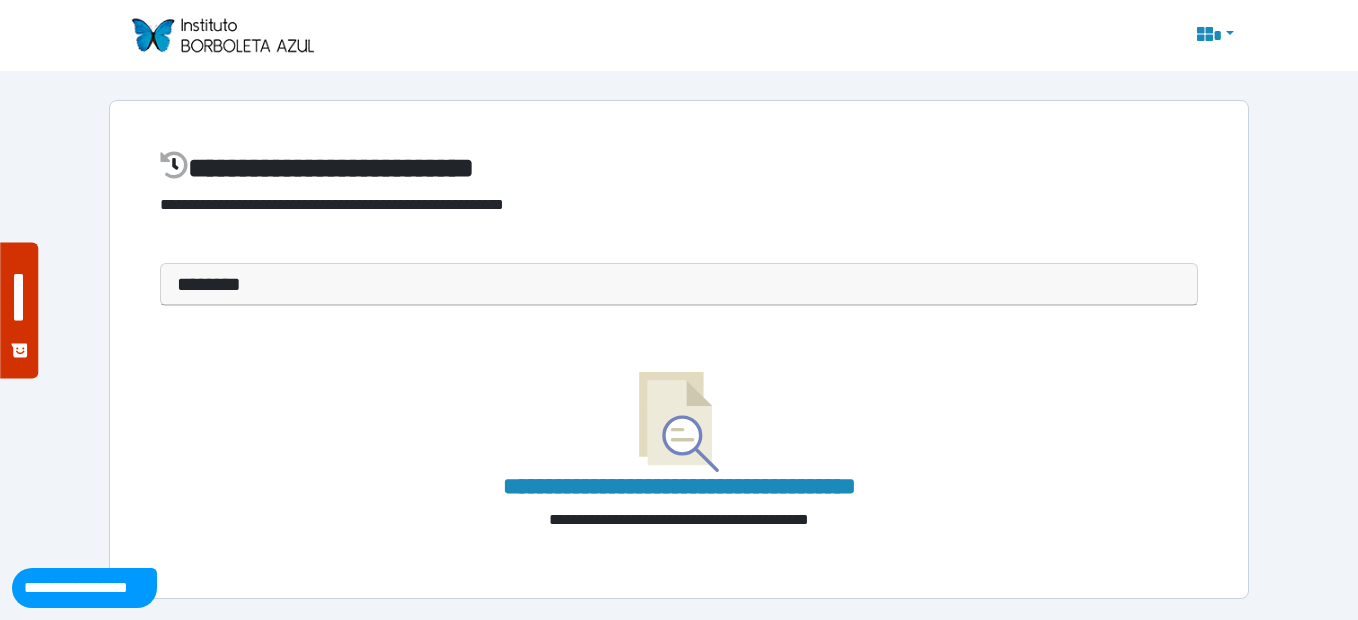 click on "********" at bounding box center [679, 284] 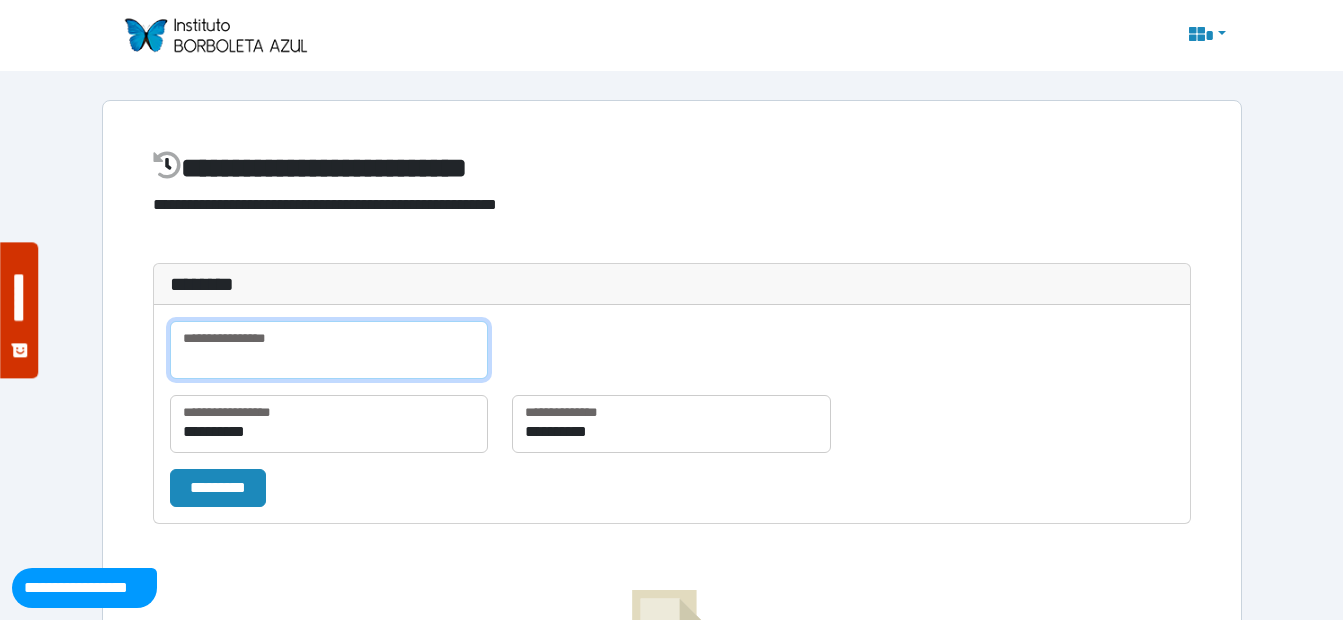 click at bounding box center (329, 350) 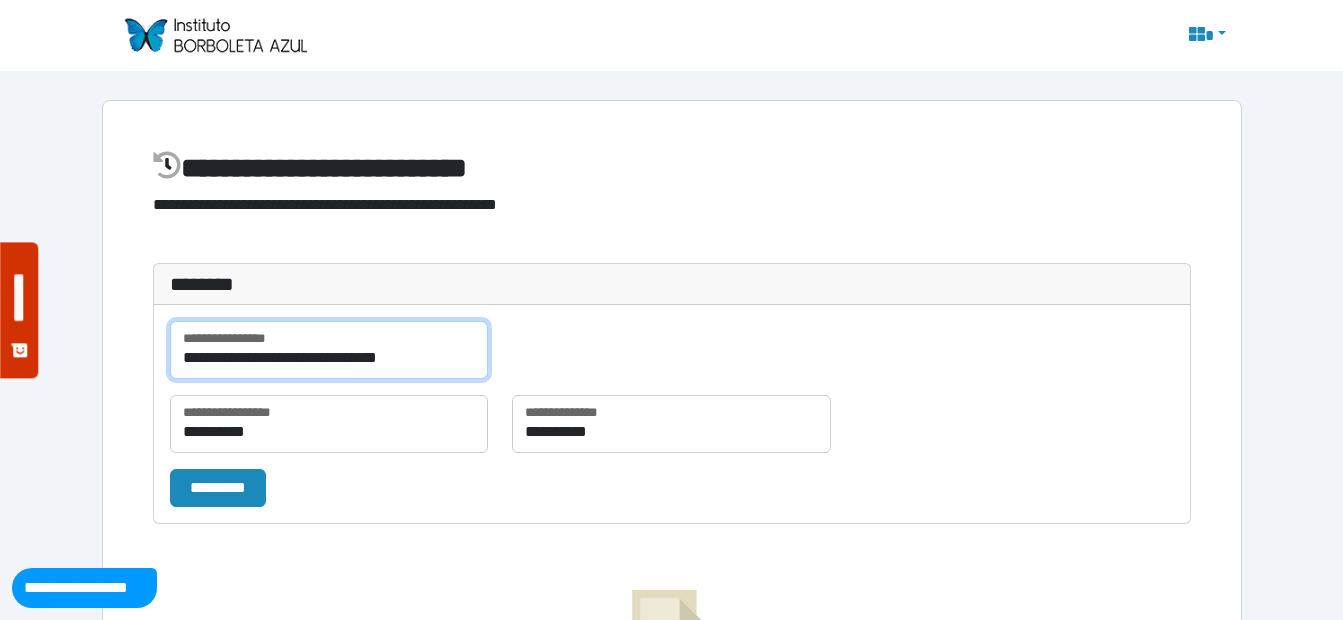 type on "**********" 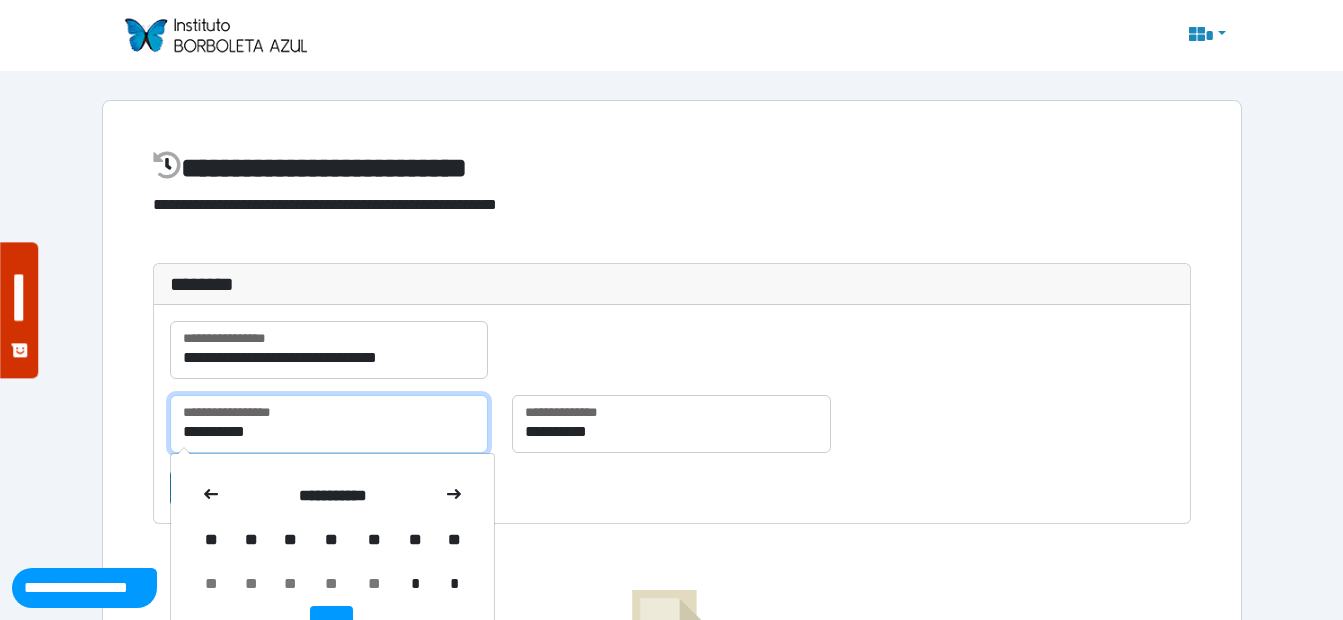 drag, startPoint x: 280, startPoint y: 435, endPoint x: 185, endPoint y: 434, distance: 95.005264 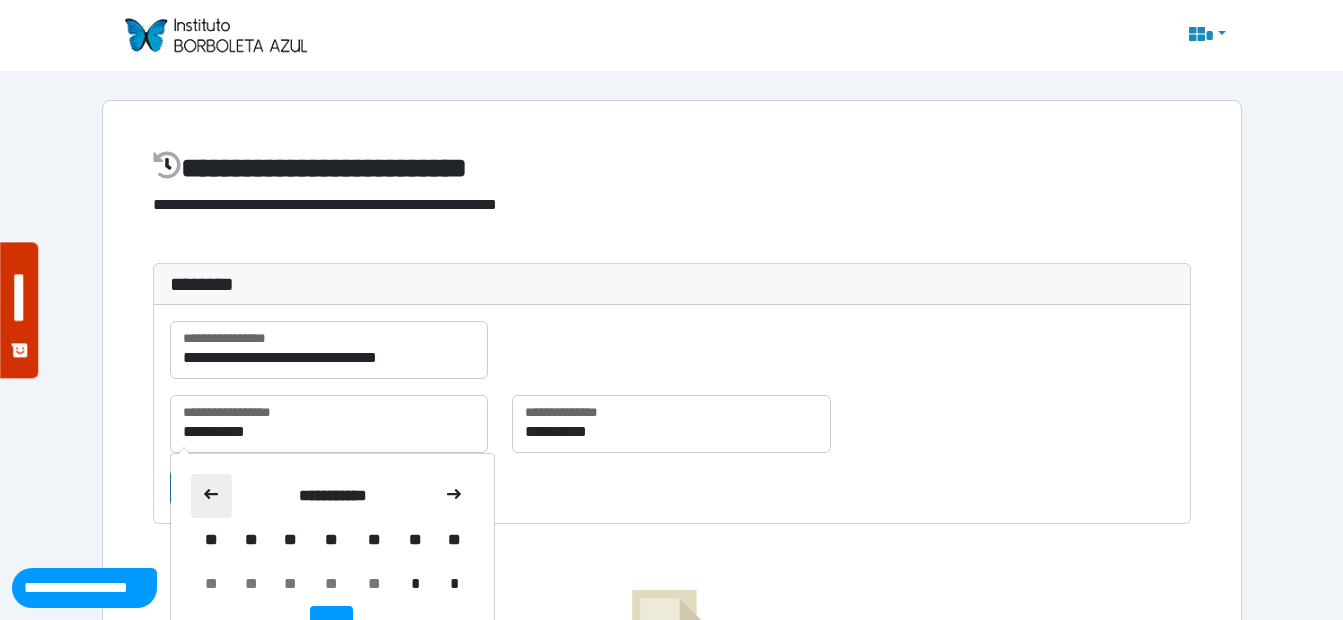 click 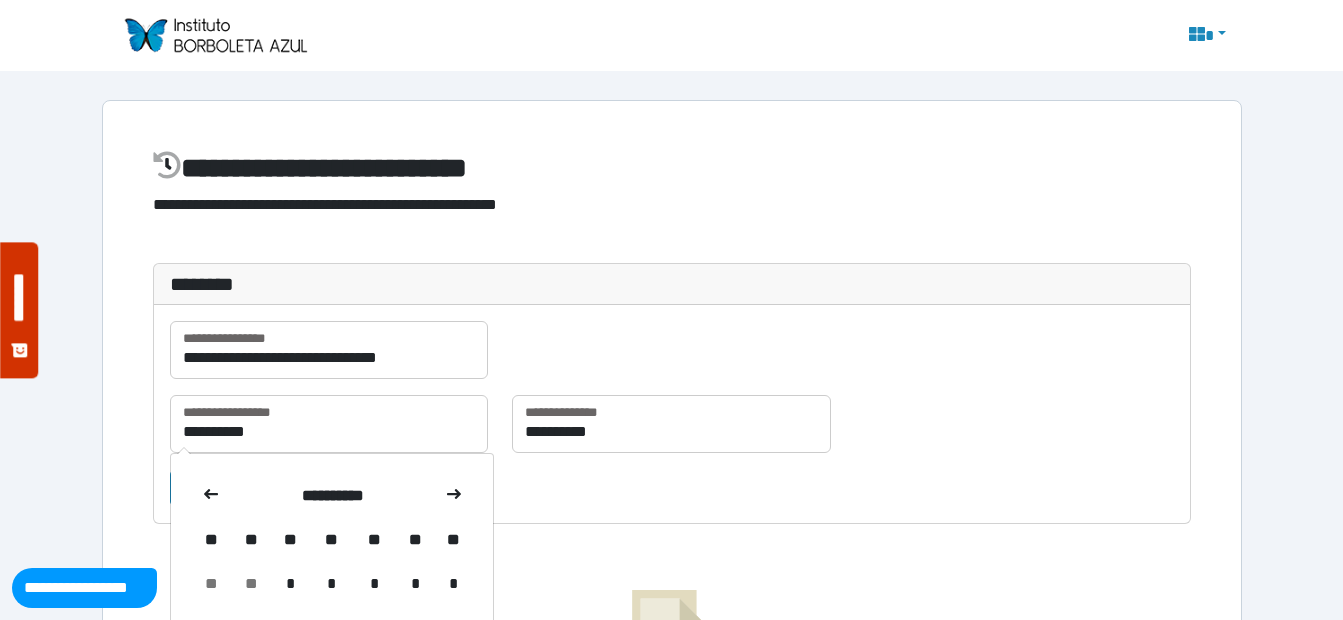 click 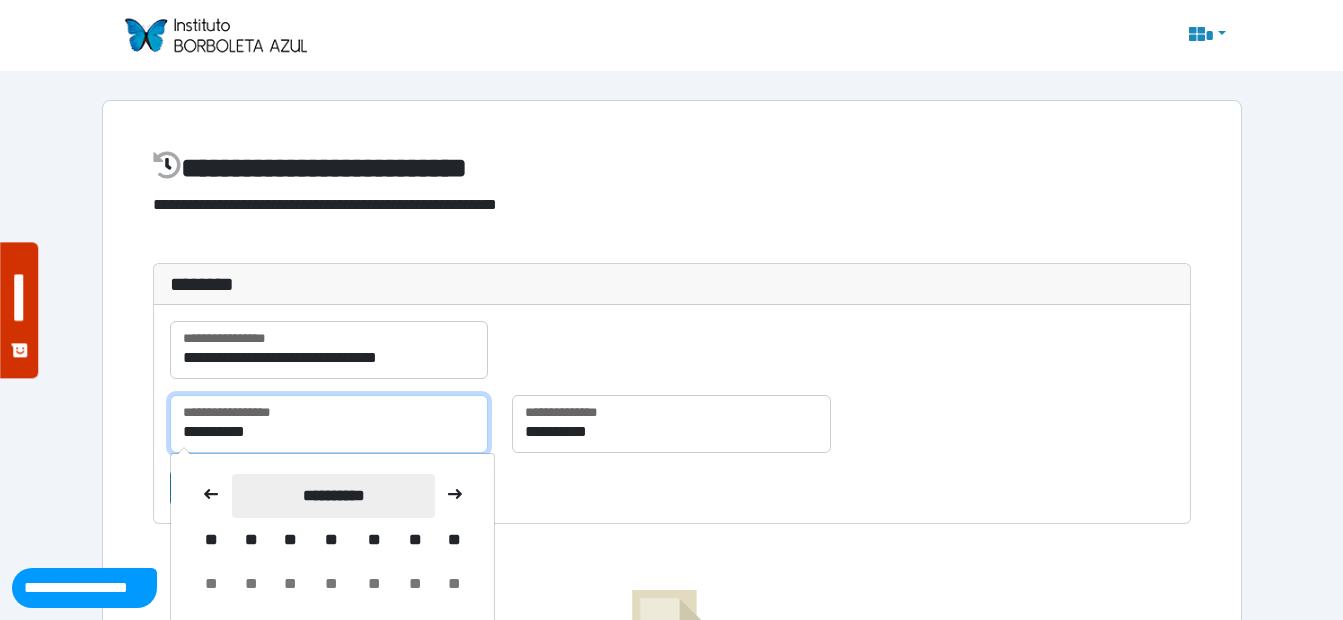 scroll, scrollTop: 100, scrollLeft: 0, axis: vertical 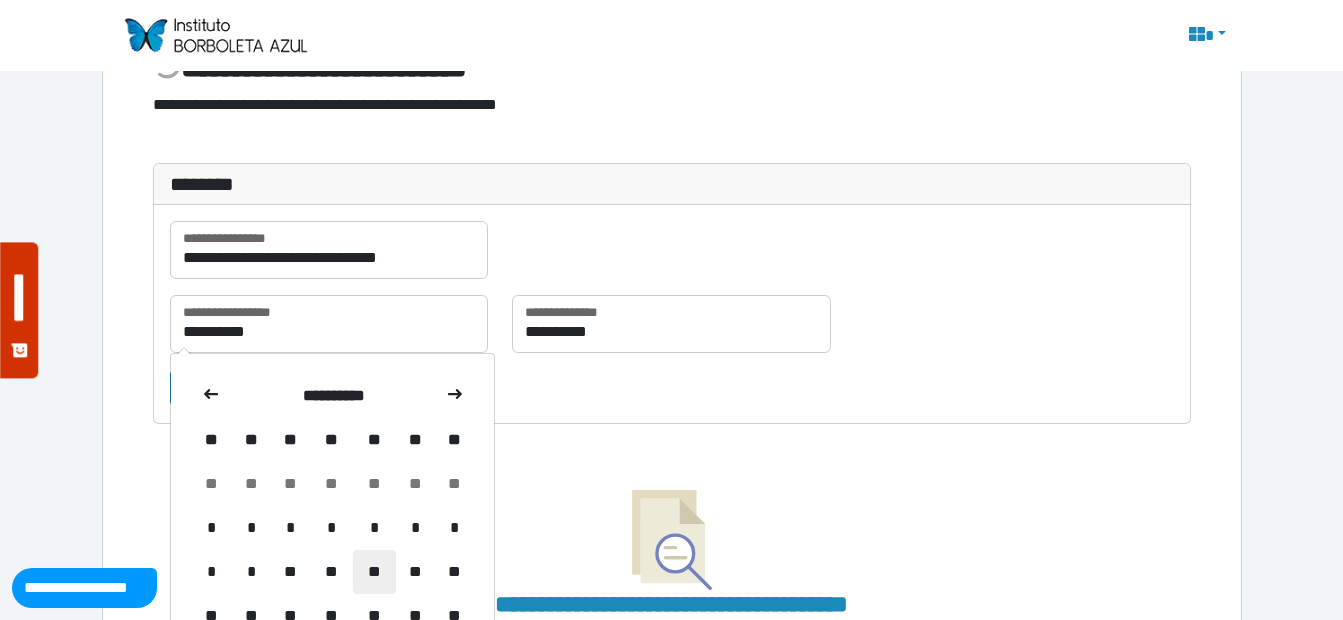 click on "**" at bounding box center (374, 572) 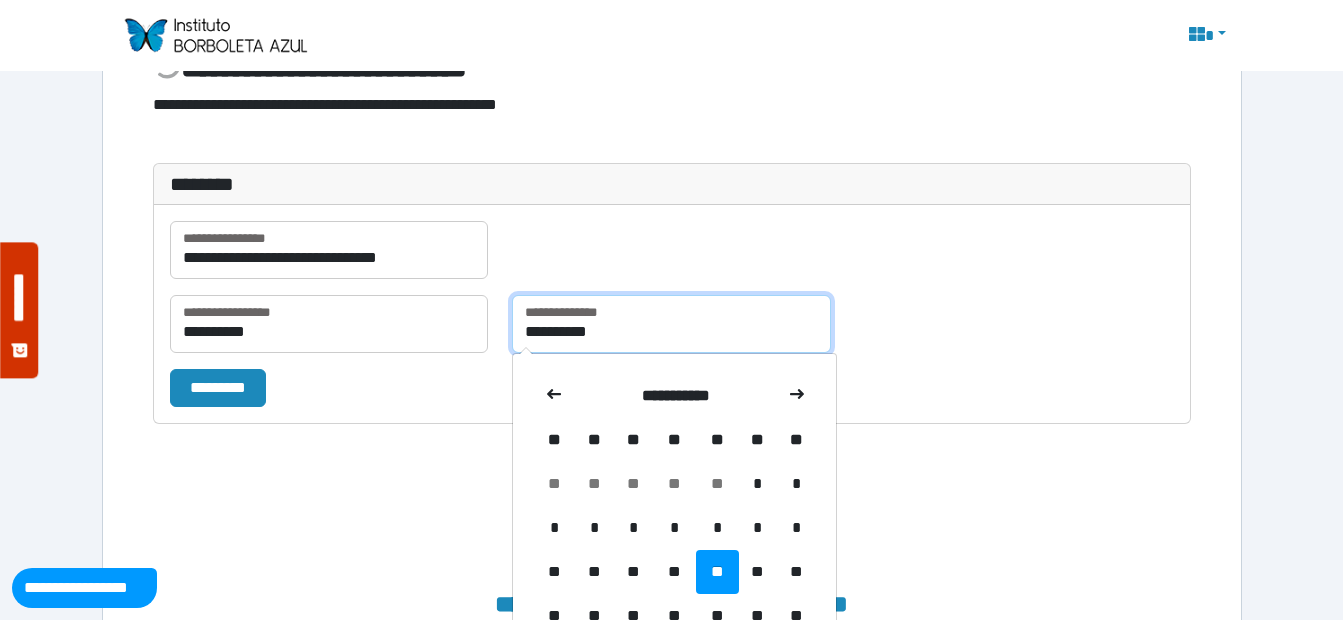 drag, startPoint x: 627, startPoint y: 331, endPoint x: 517, endPoint y: 332, distance: 110.00455 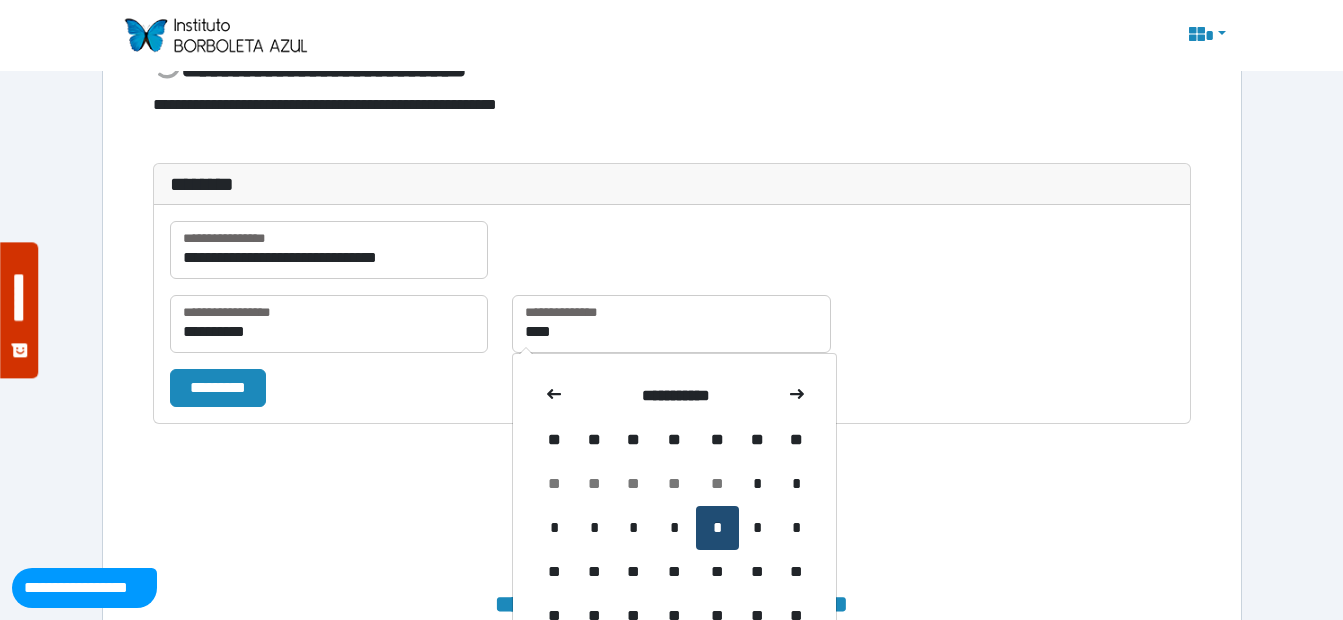 click on "*" at bounding box center (717, 528) 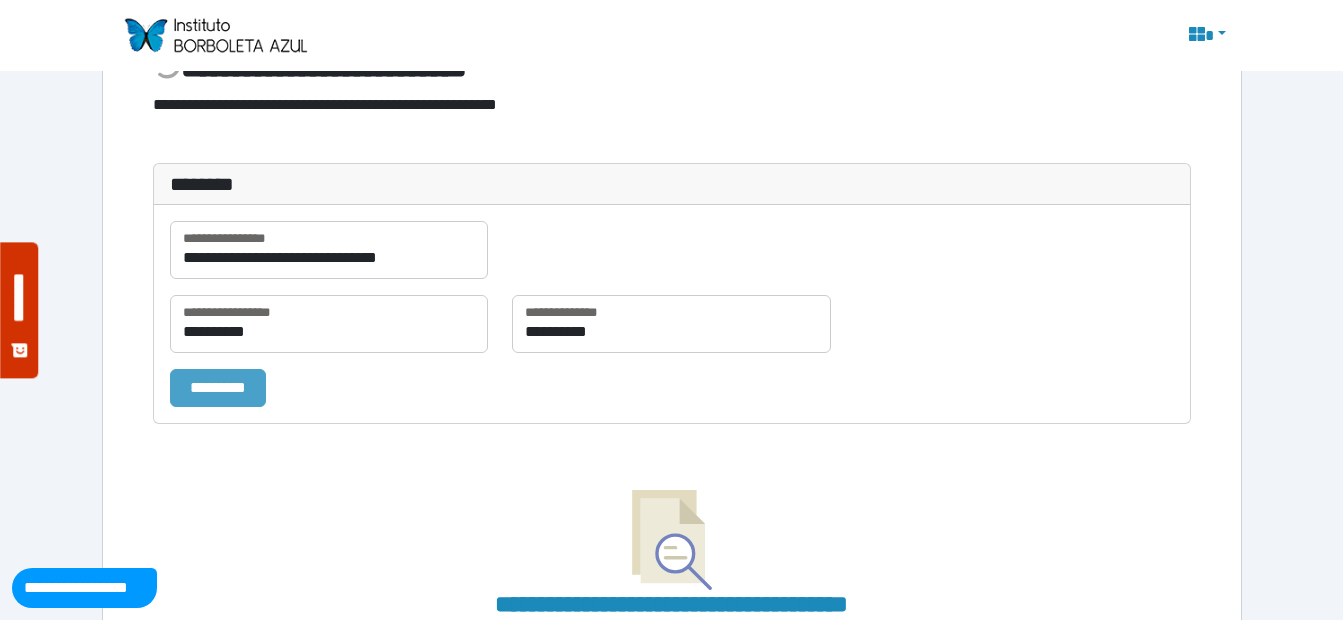 click on "*********" at bounding box center [218, 388] 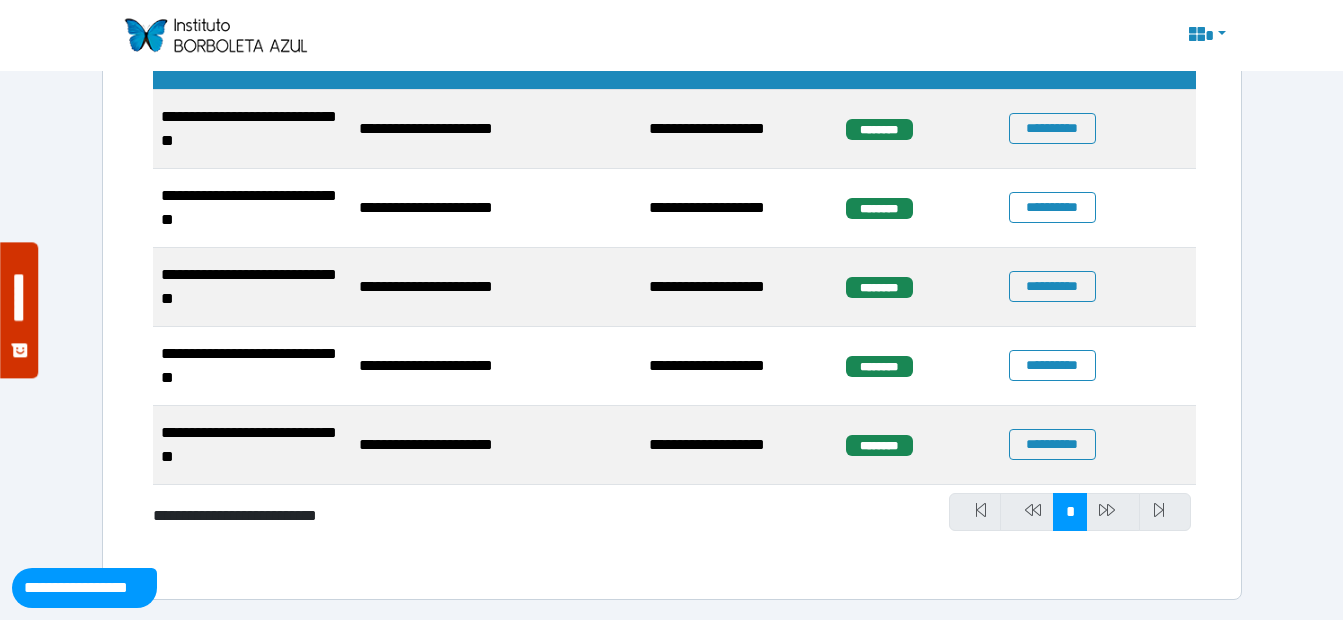 scroll, scrollTop: 456, scrollLeft: 0, axis: vertical 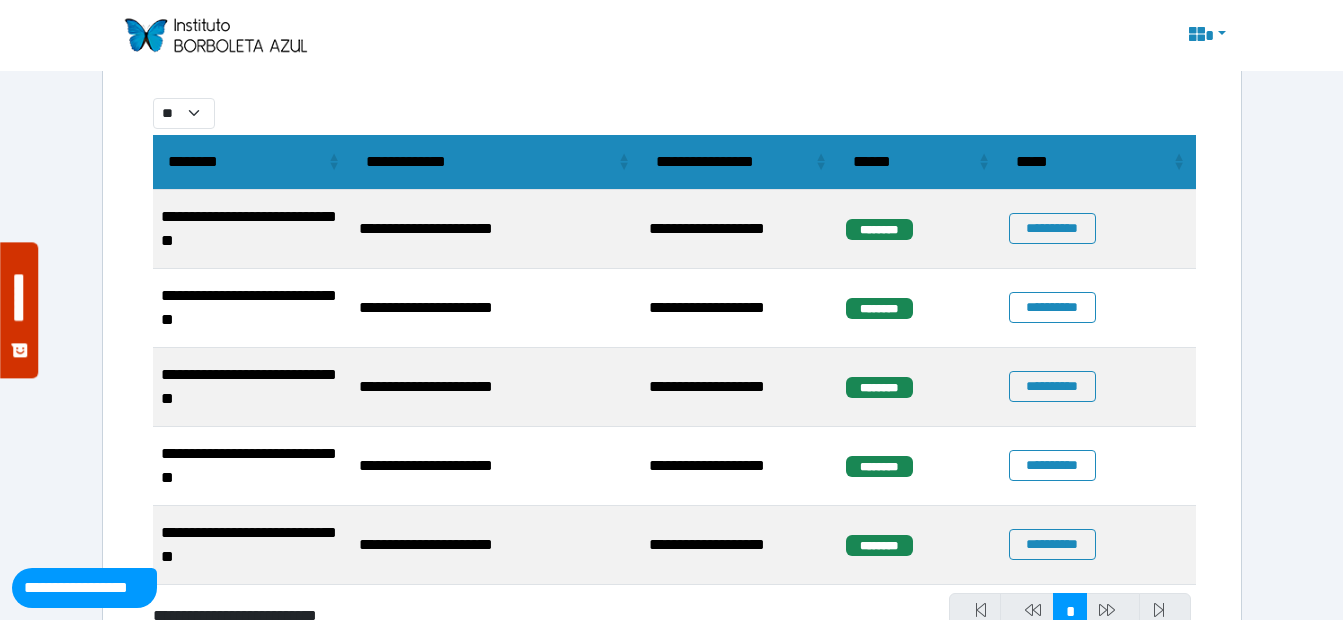 click at bounding box center [1113, 612] 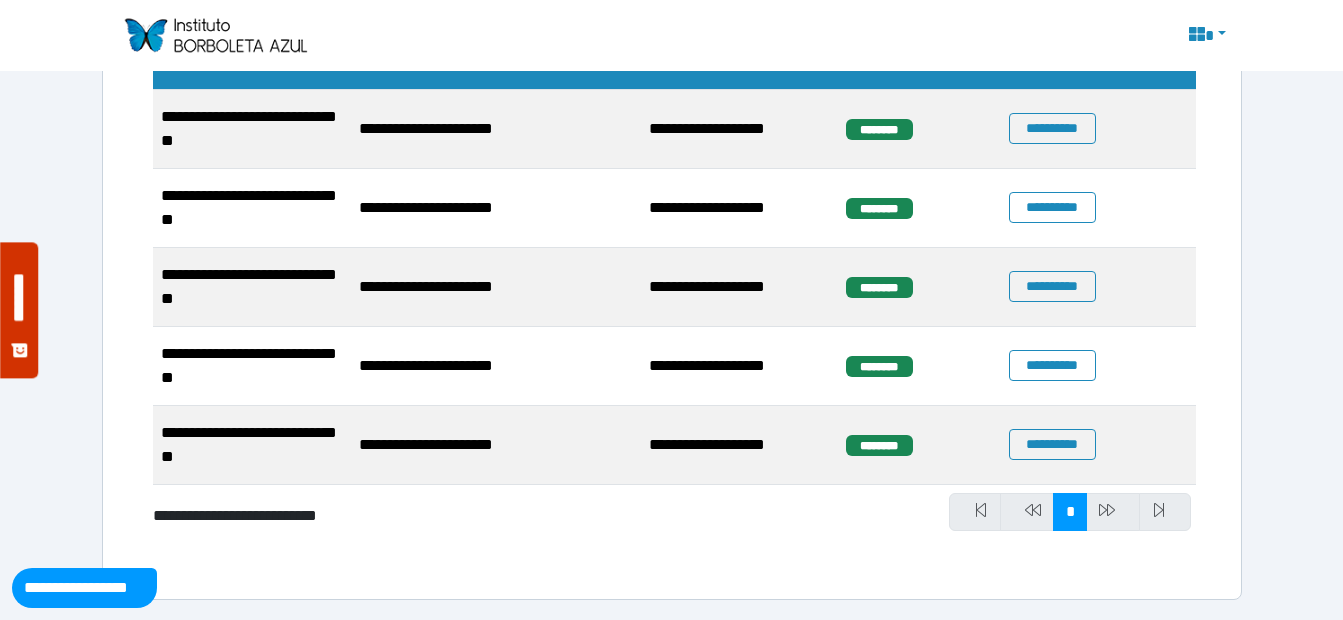 click at bounding box center (1113, 512) 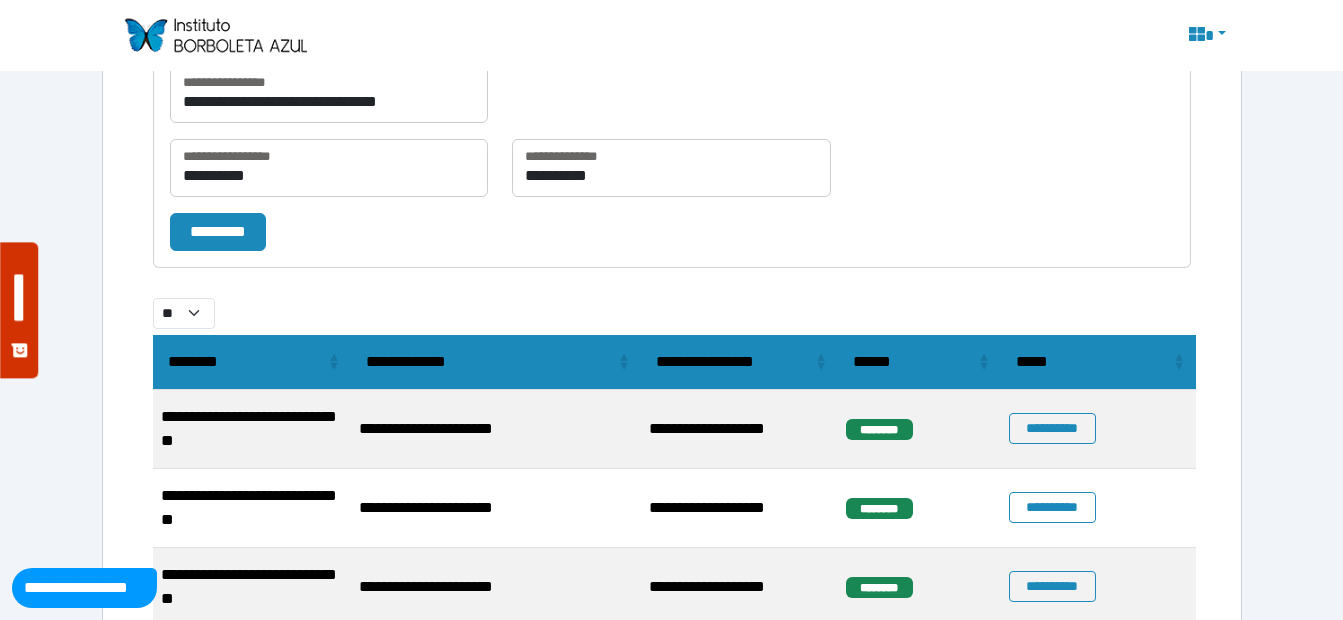 scroll, scrollTop: 556, scrollLeft: 0, axis: vertical 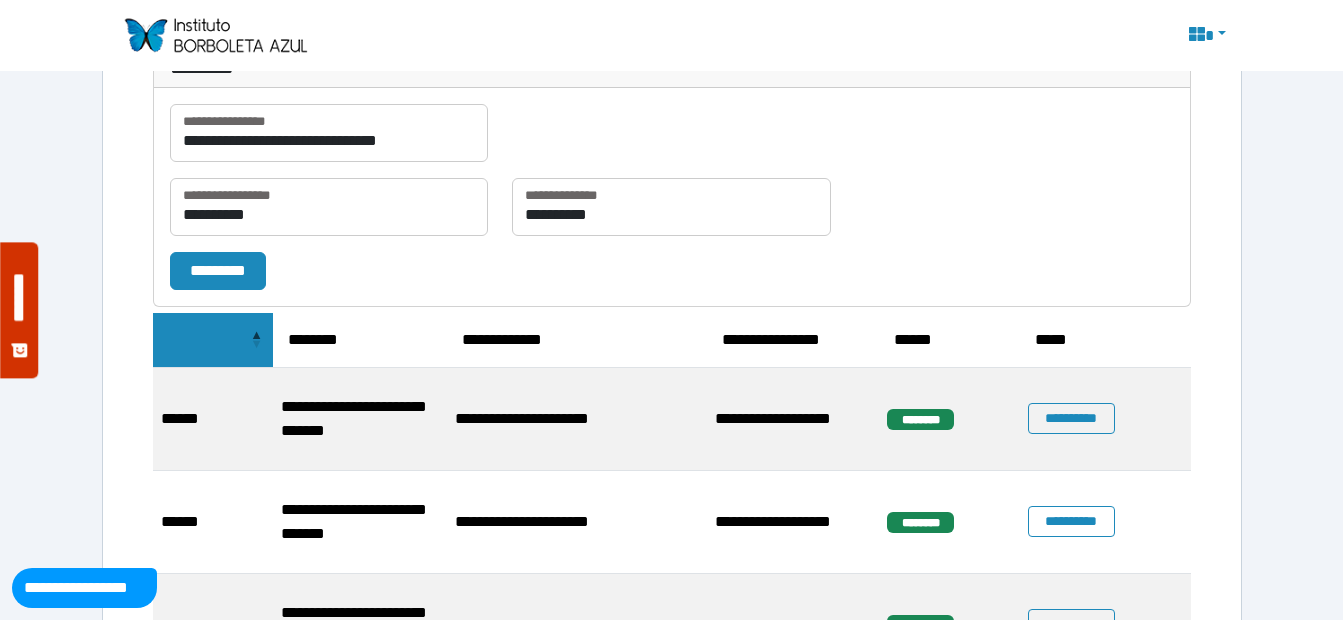 select on "**" 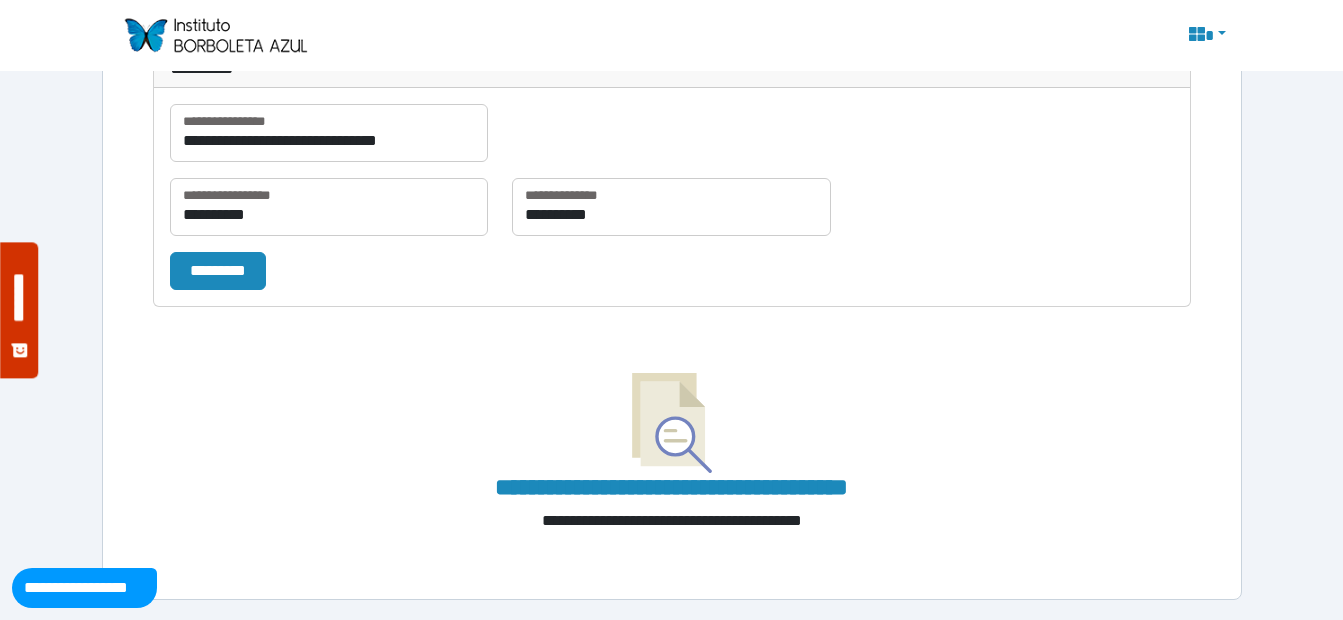 scroll, scrollTop: 556, scrollLeft: 0, axis: vertical 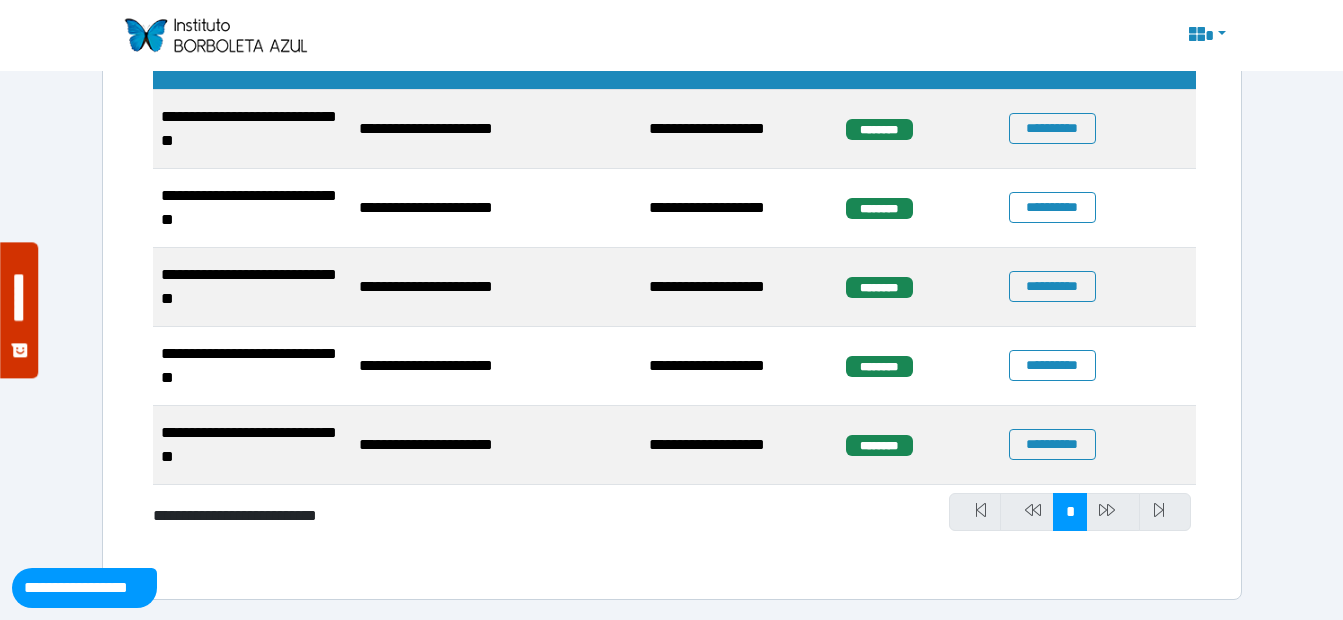 click at bounding box center [1165, 512] 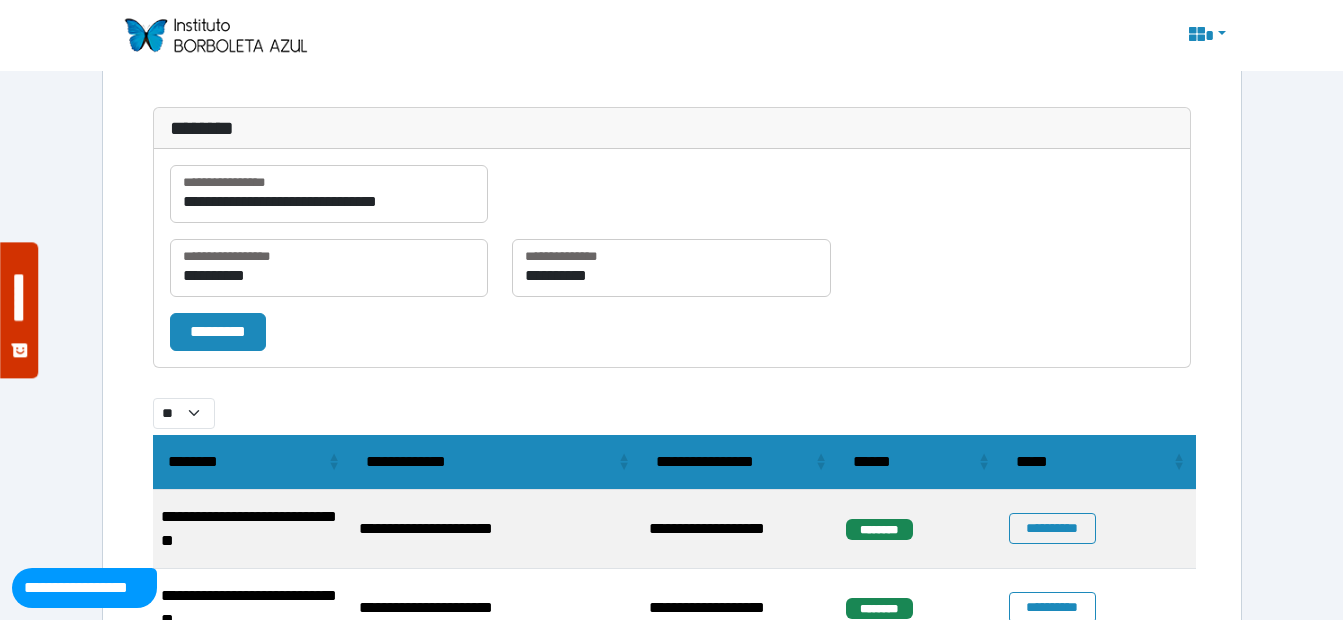 scroll, scrollTop: 556, scrollLeft: 0, axis: vertical 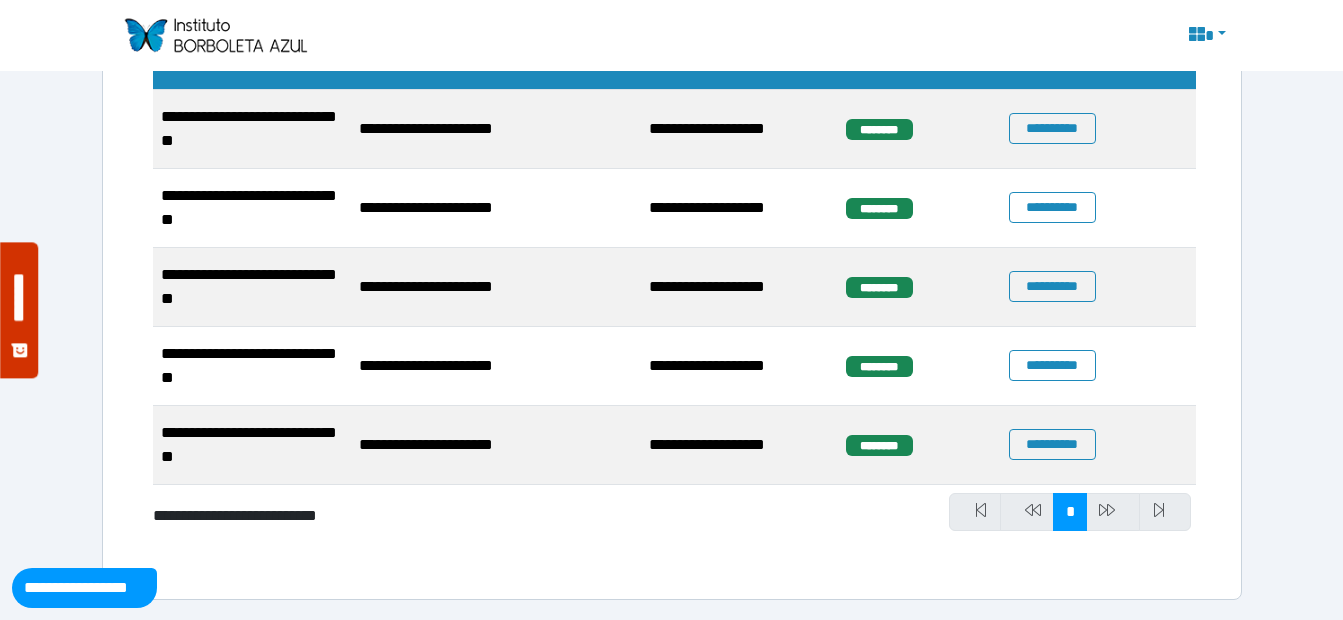 click at bounding box center (1113, 512) 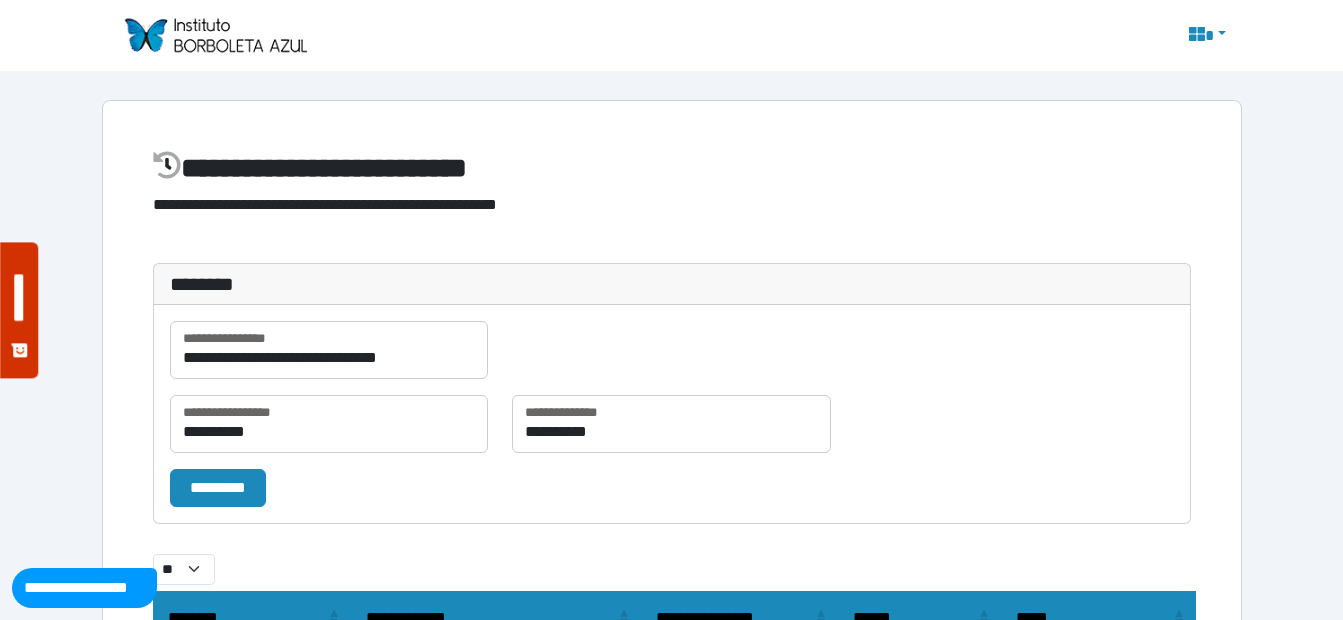 drag, startPoint x: 197, startPoint y: 37, endPoint x: 246, endPoint y: 79, distance: 64.53681 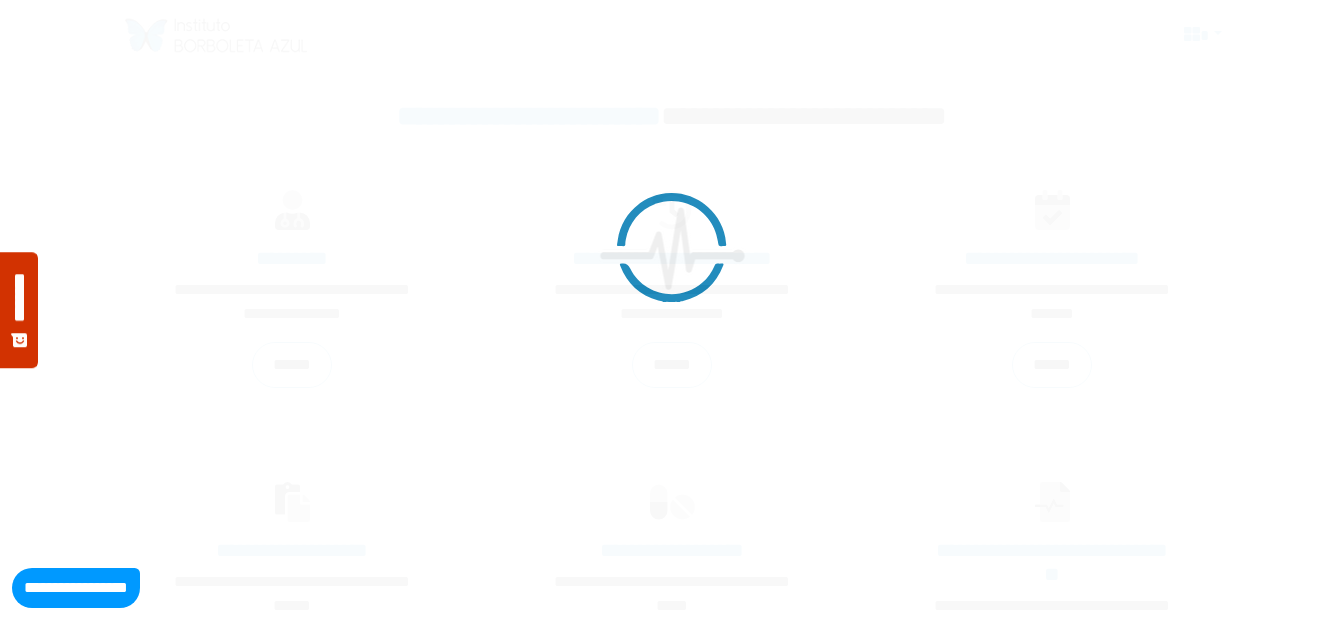 scroll, scrollTop: 0, scrollLeft: 0, axis: both 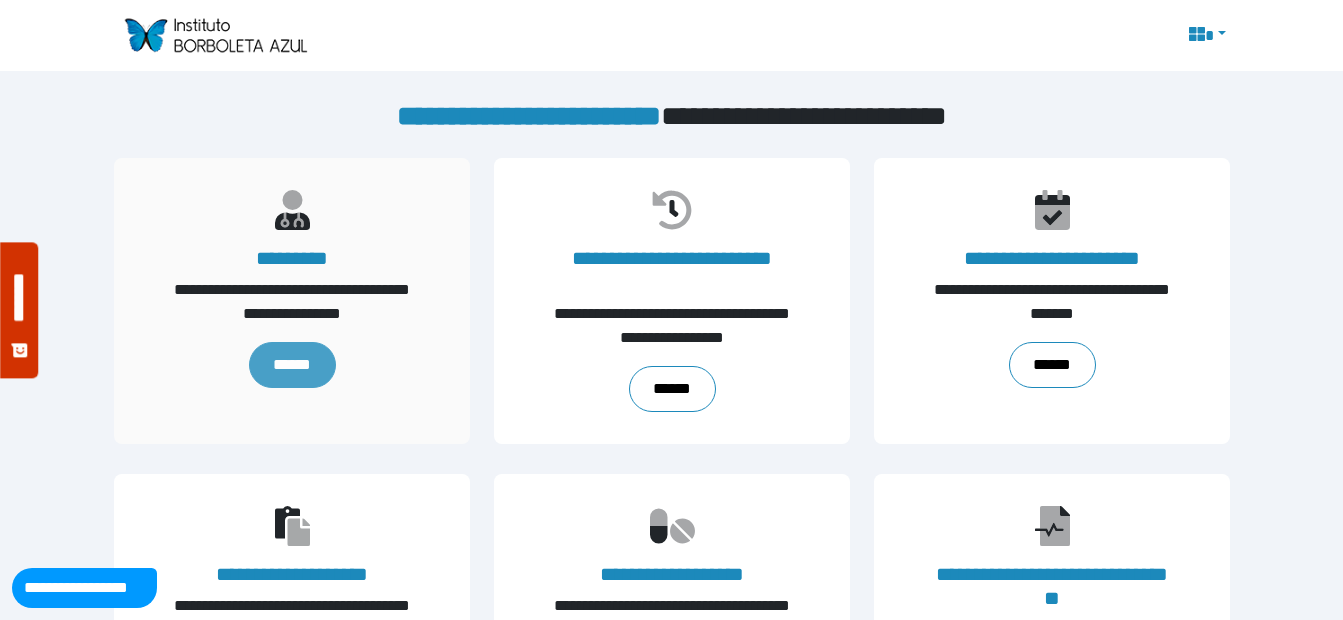 click on "******" at bounding box center (291, 365) 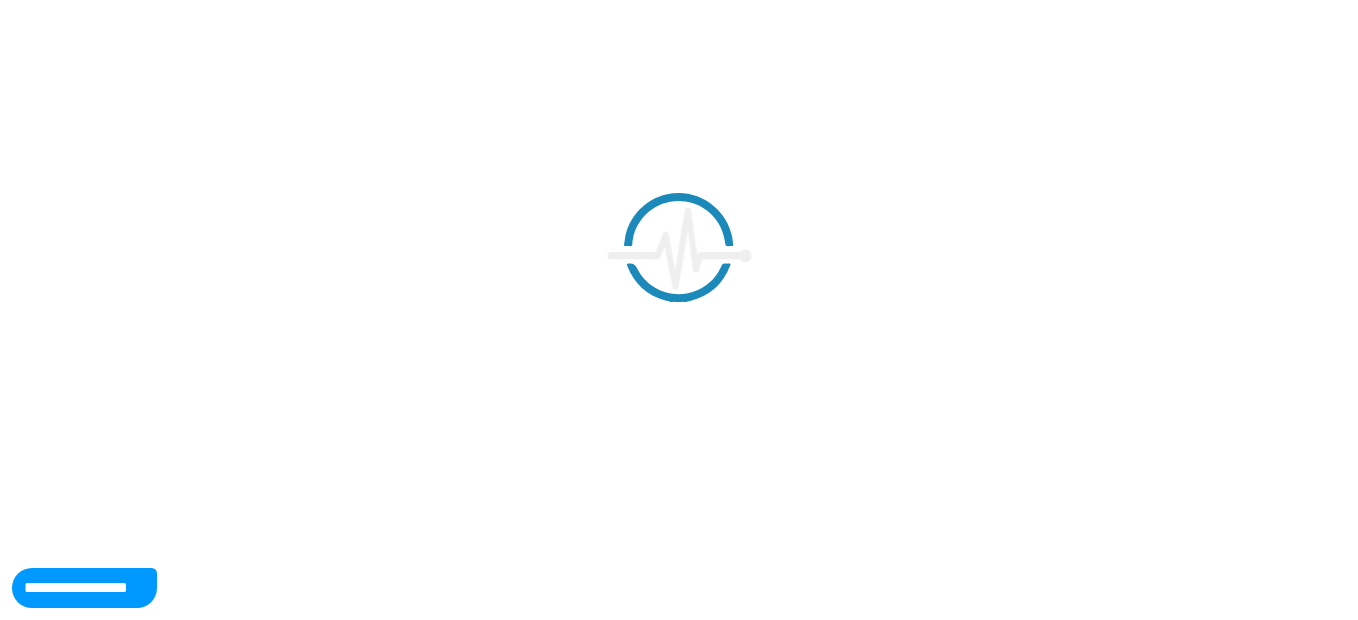 scroll, scrollTop: 0, scrollLeft: 0, axis: both 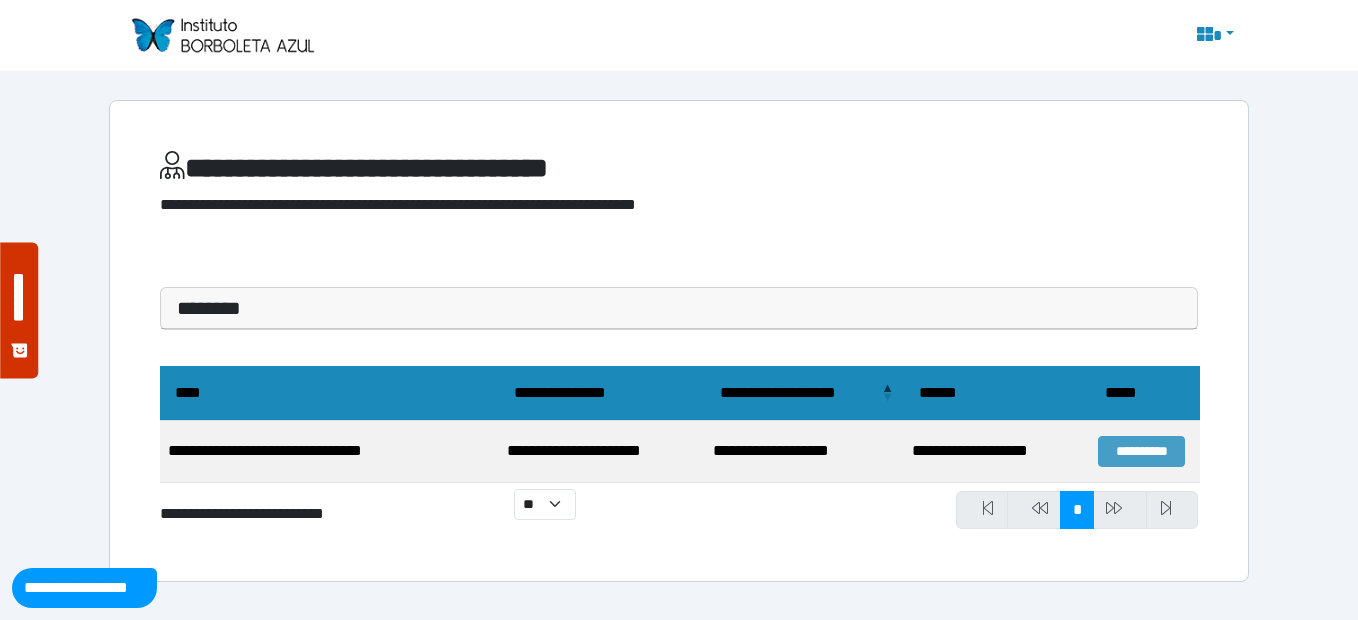click on "**********" at bounding box center [1141, 451] 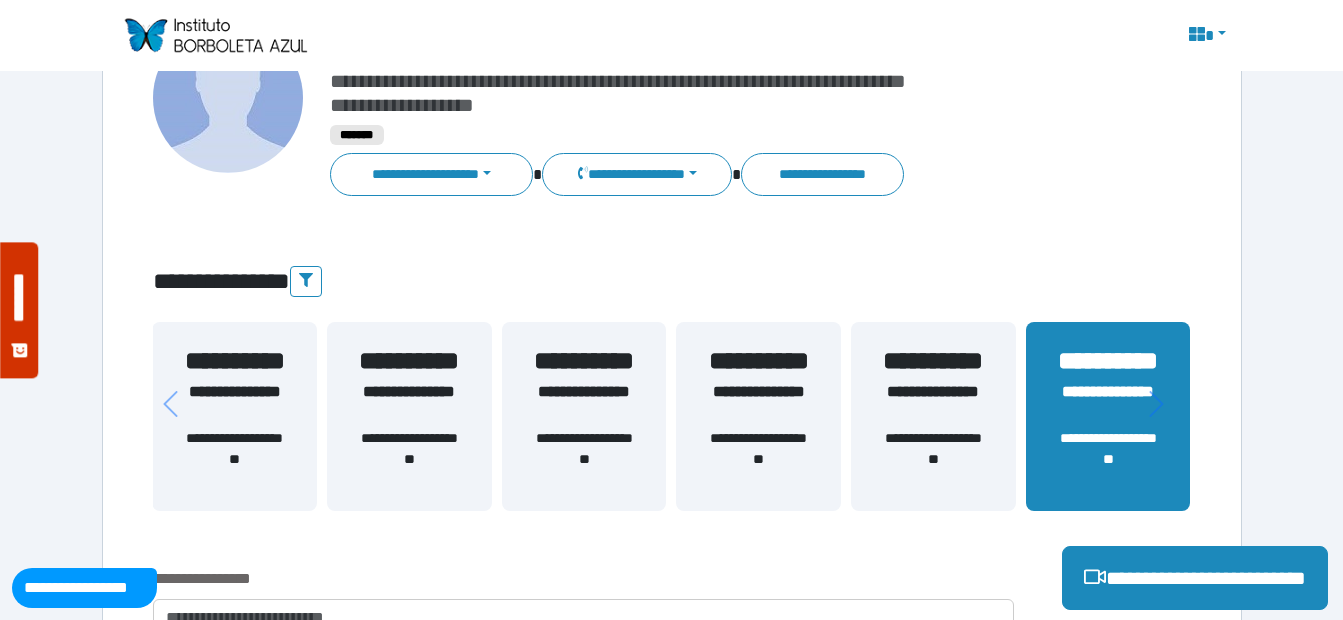scroll, scrollTop: 300, scrollLeft: 0, axis: vertical 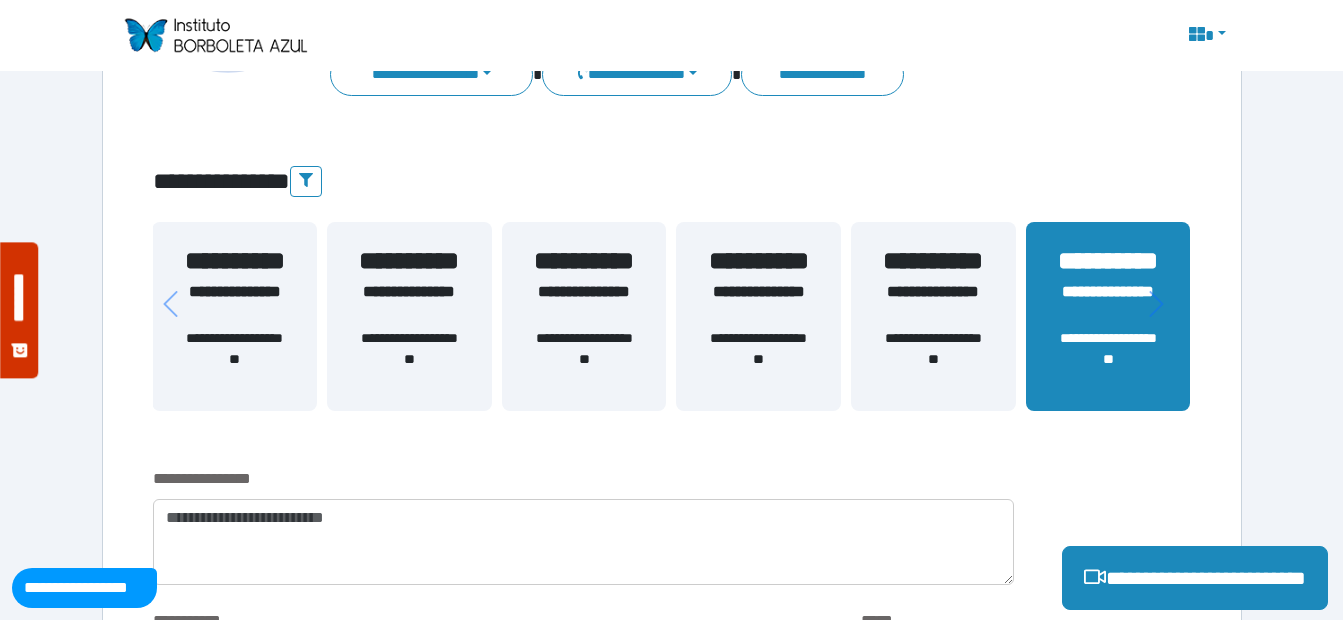 click on "**********" at bounding box center (758, 359) 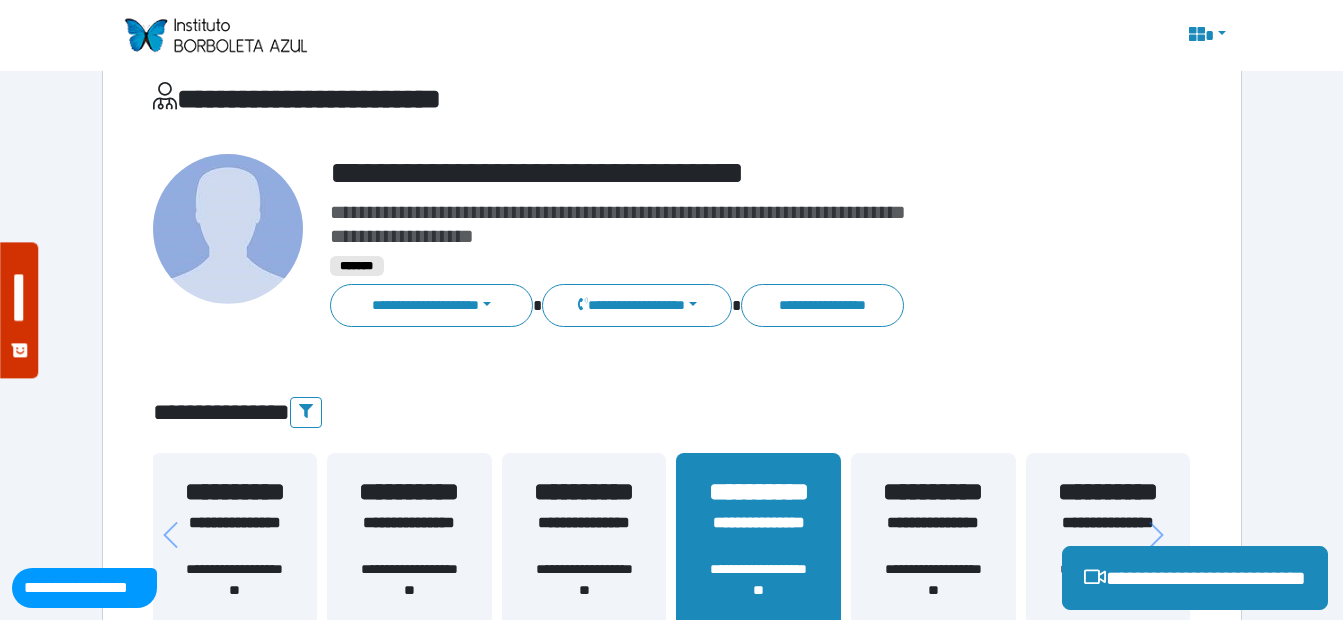 scroll, scrollTop: 369, scrollLeft: 0, axis: vertical 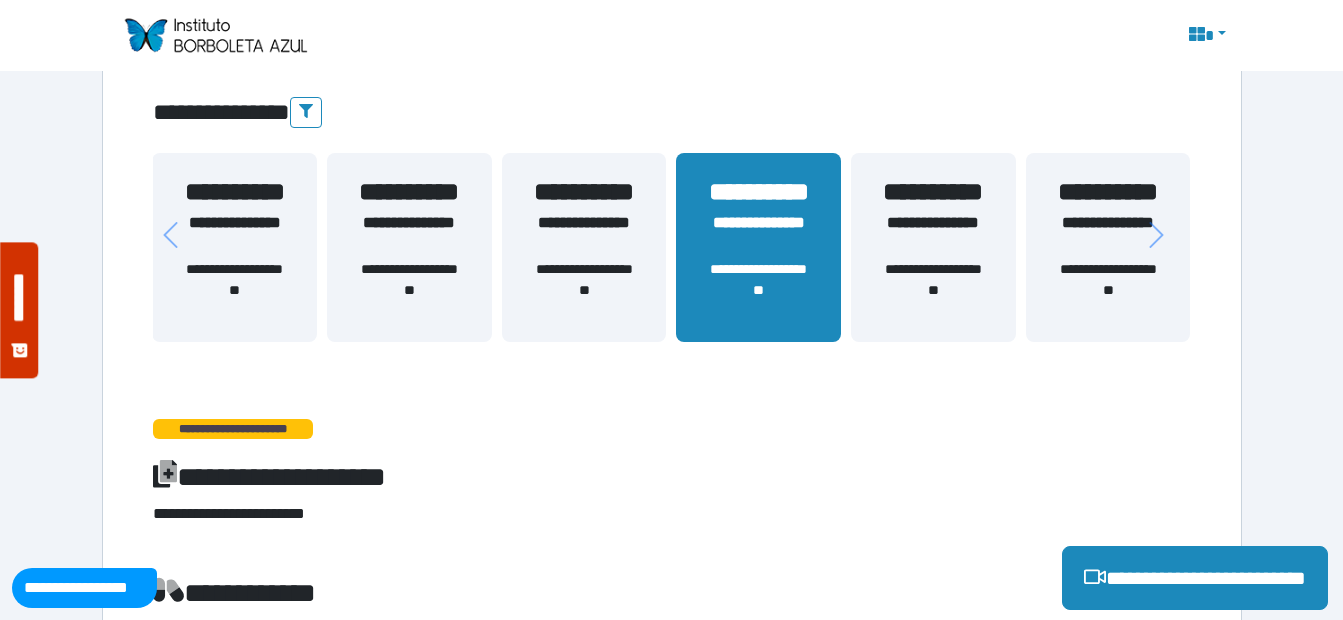 click on "**********" at bounding box center [233, 429] 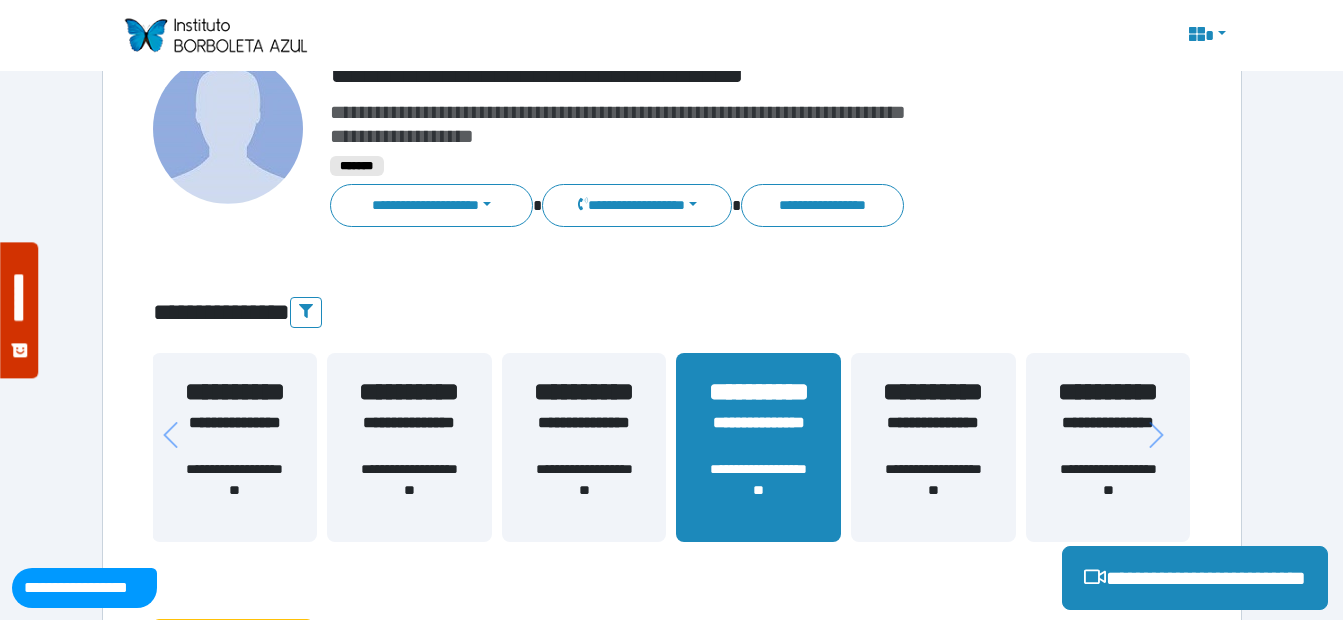 scroll, scrollTop: 0, scrollLeft: 0, axis: both 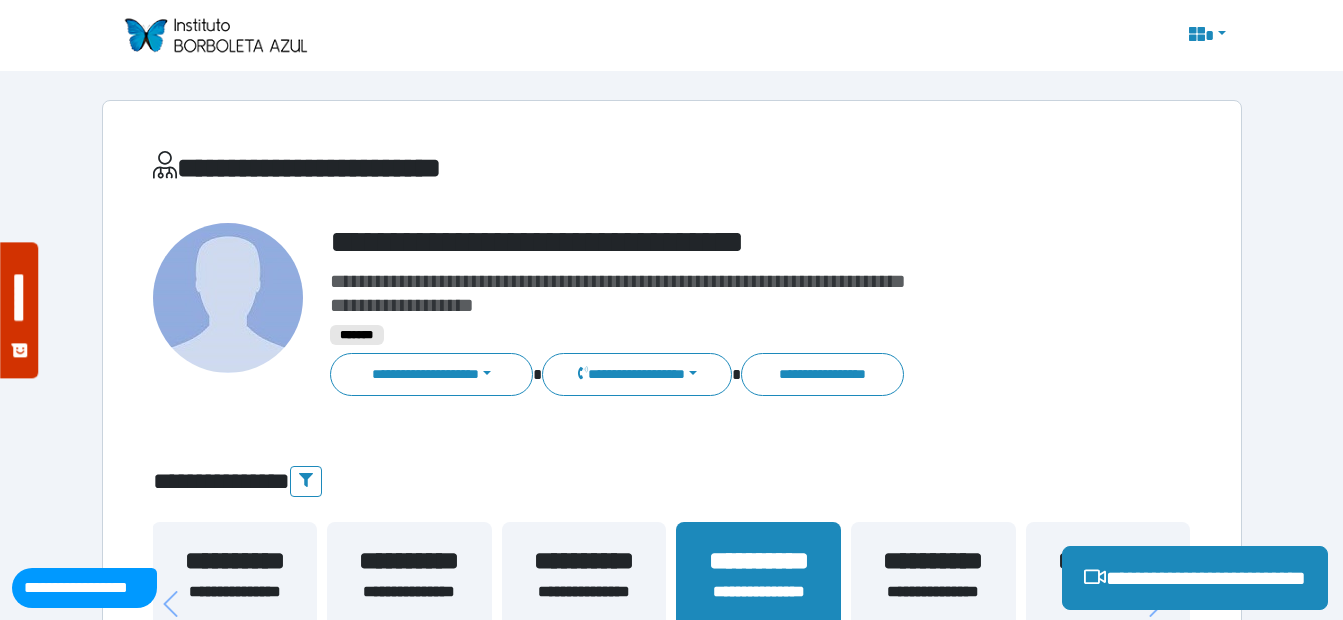 click at bounding box center [1205, 36] 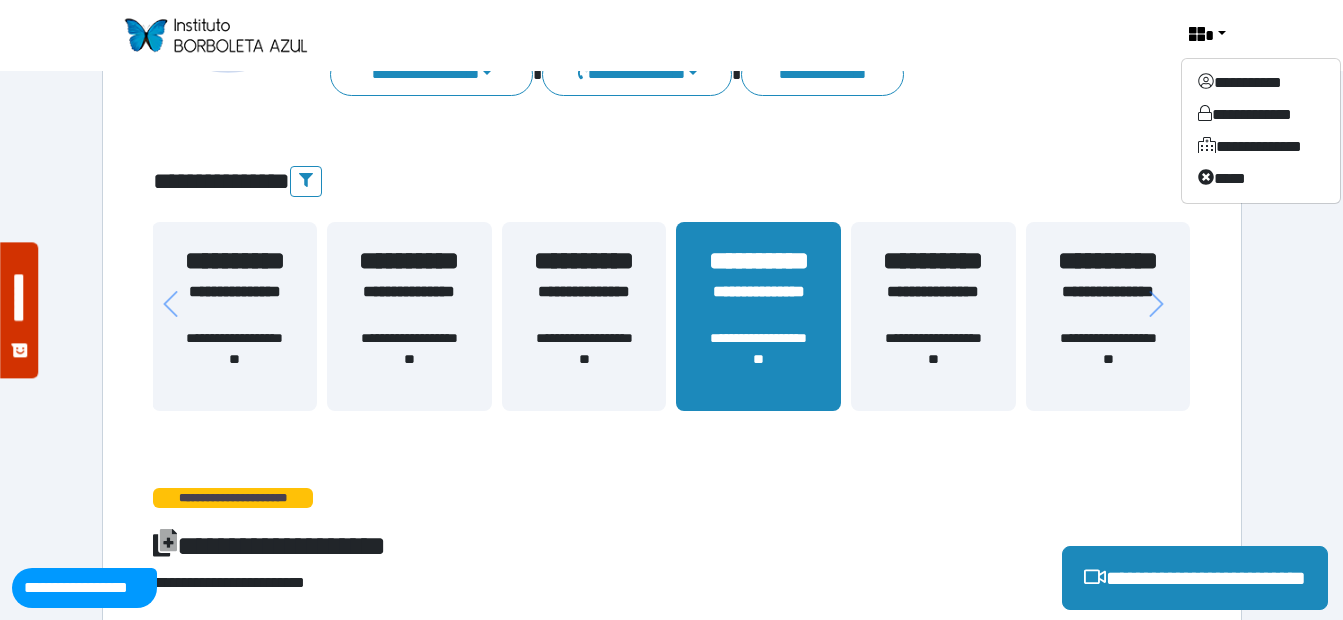 scroll, scrollTop: 0, scrollLeft: 0, axis: both 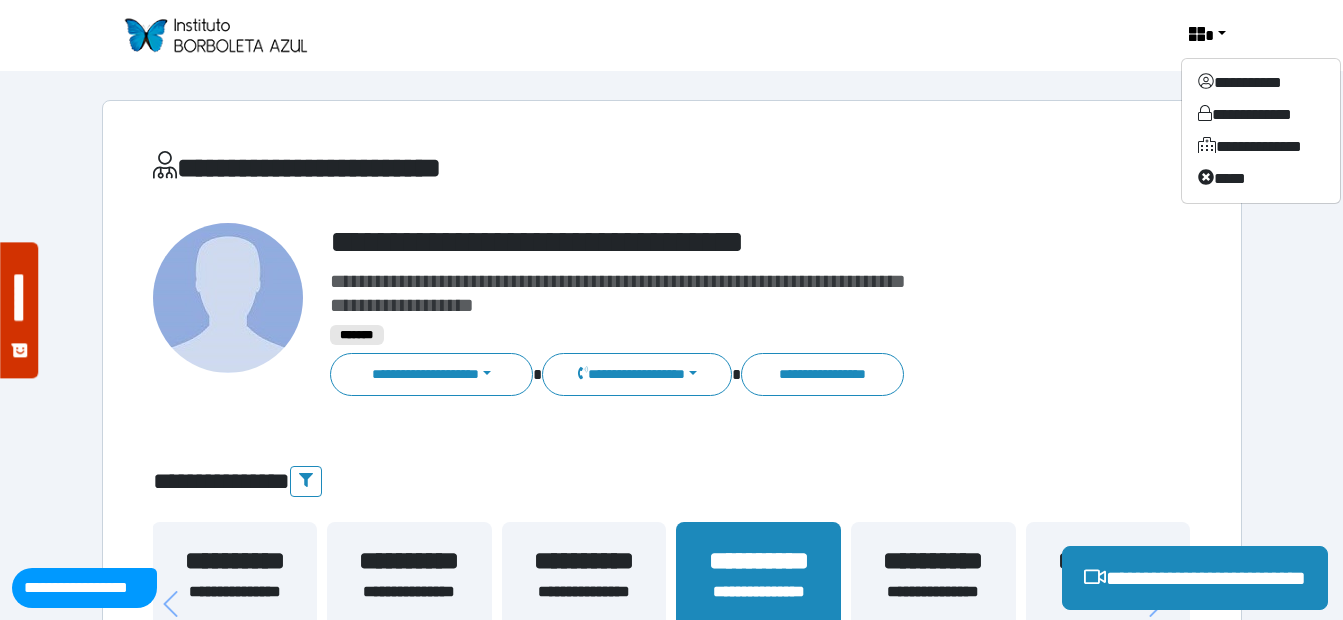 click at bounding box center [215, 35] 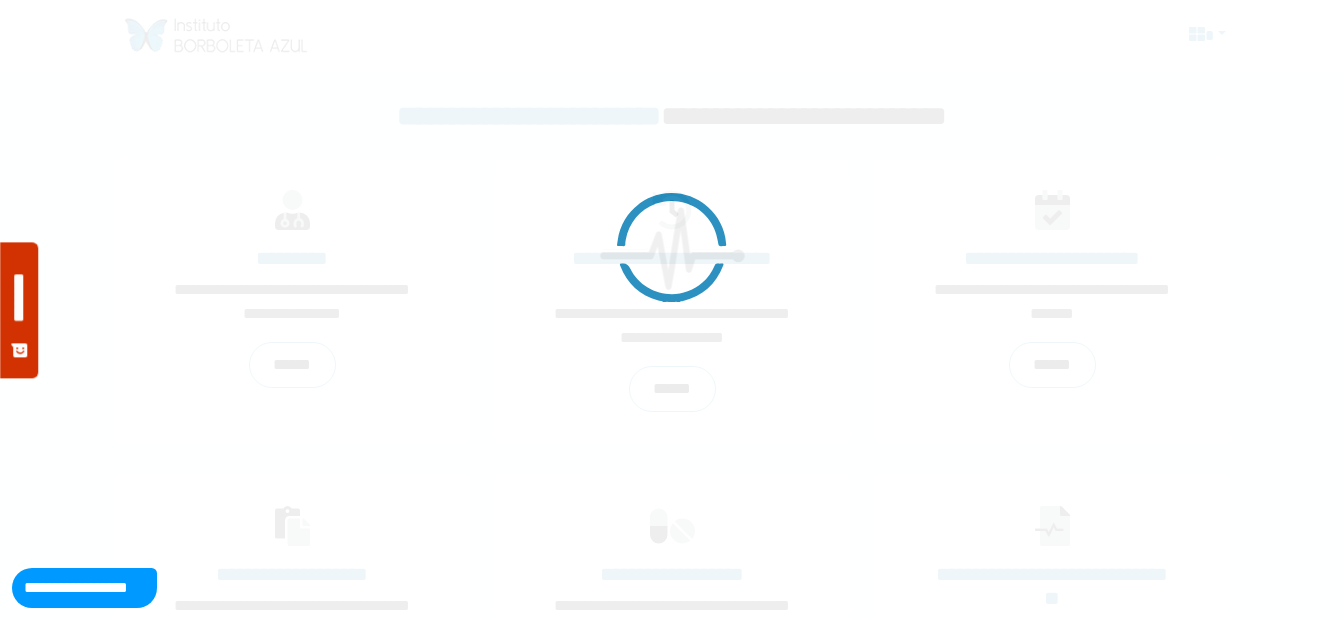 scroll, scrollTop: 0, scrollLeft: 0, axis: both 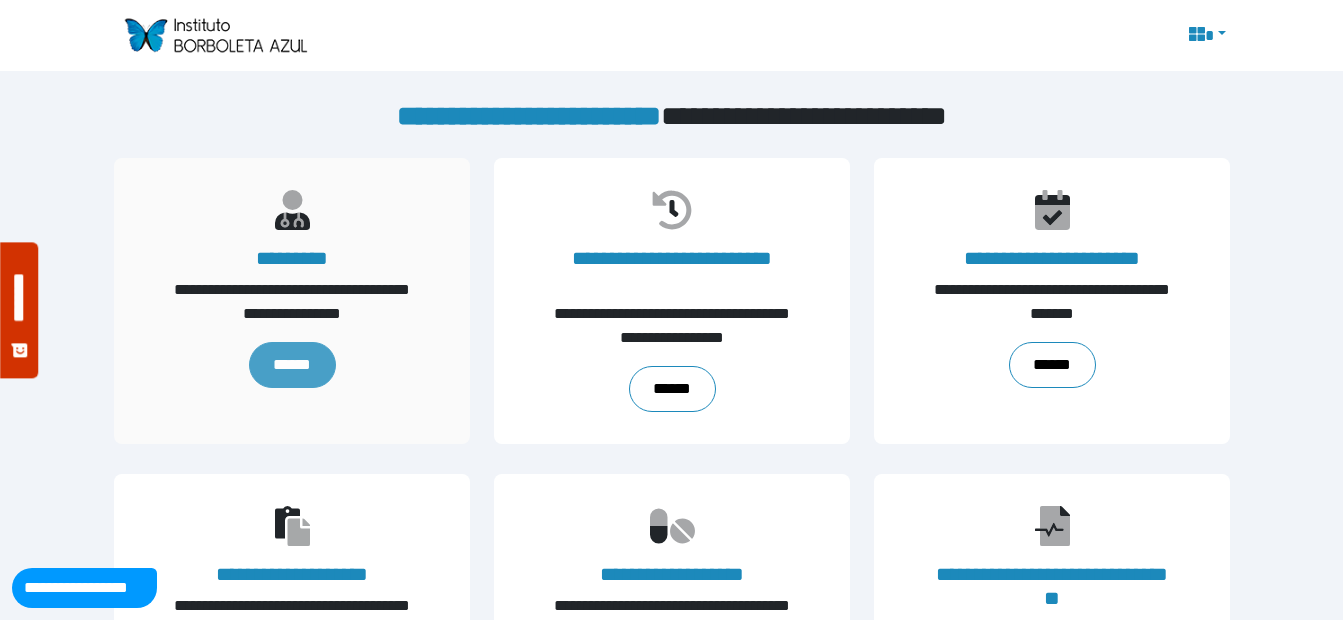 click on "******" at bounding box center [291, 365] 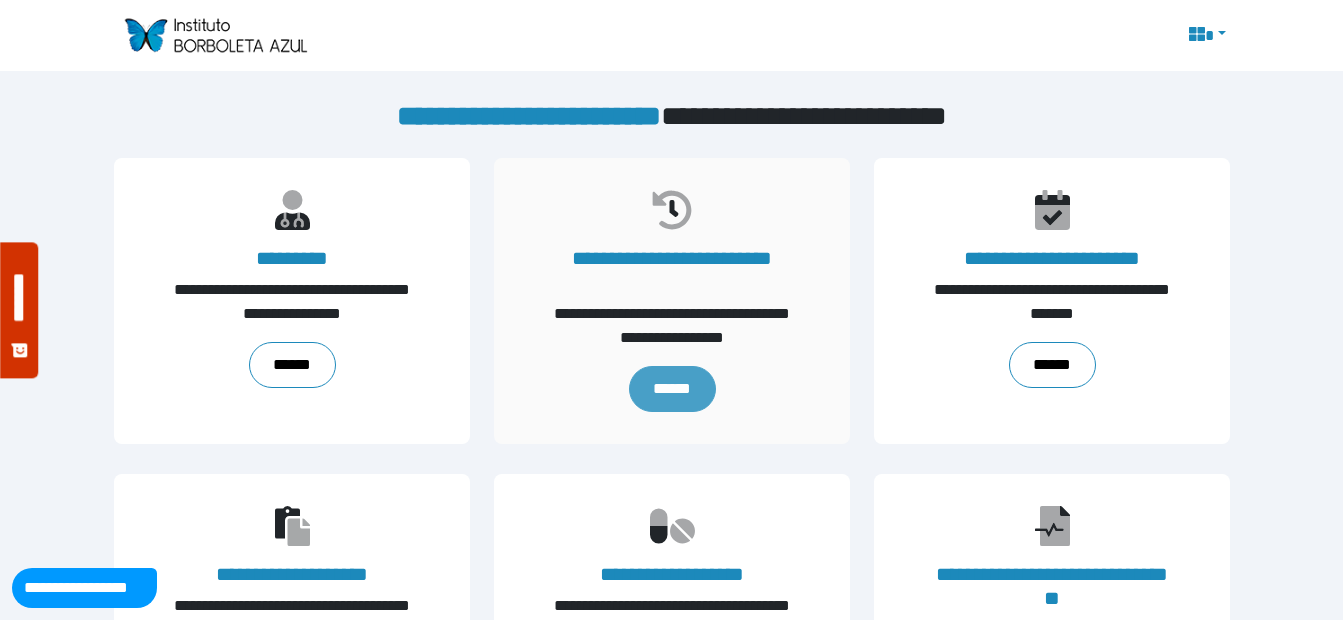 click on "******" at bounding box center (671, 389) 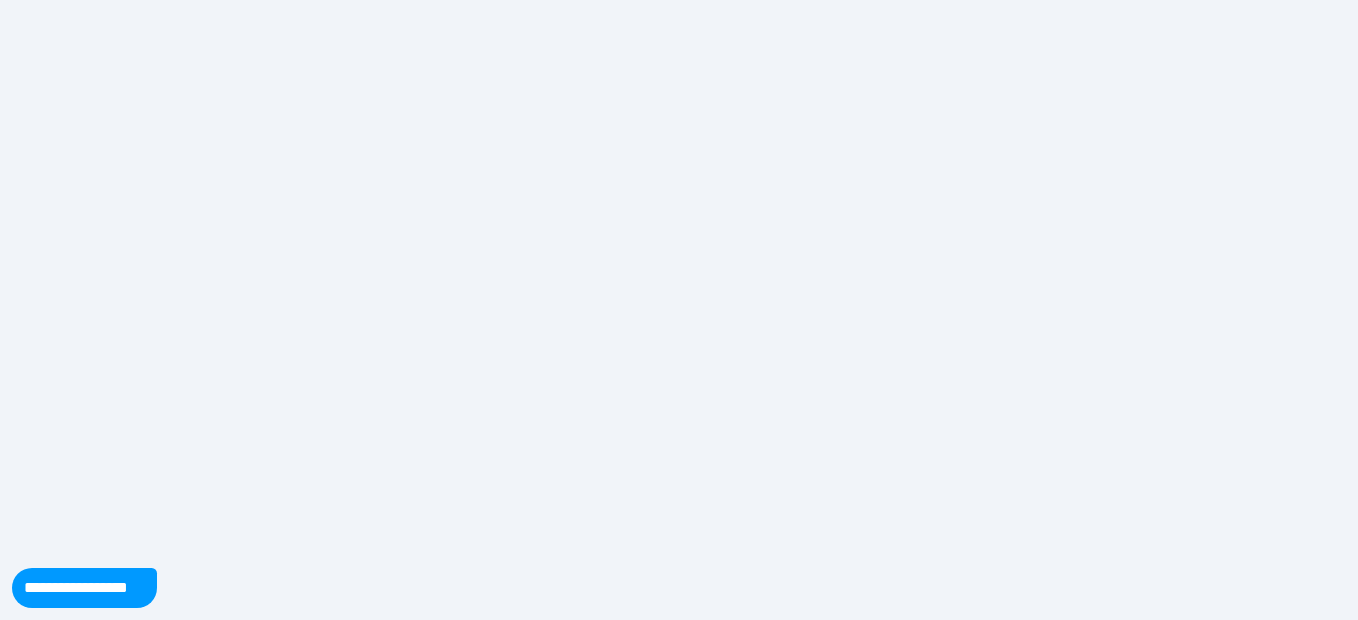 scroll, scrollTop: 0, scrollLeft: 0, axis: both 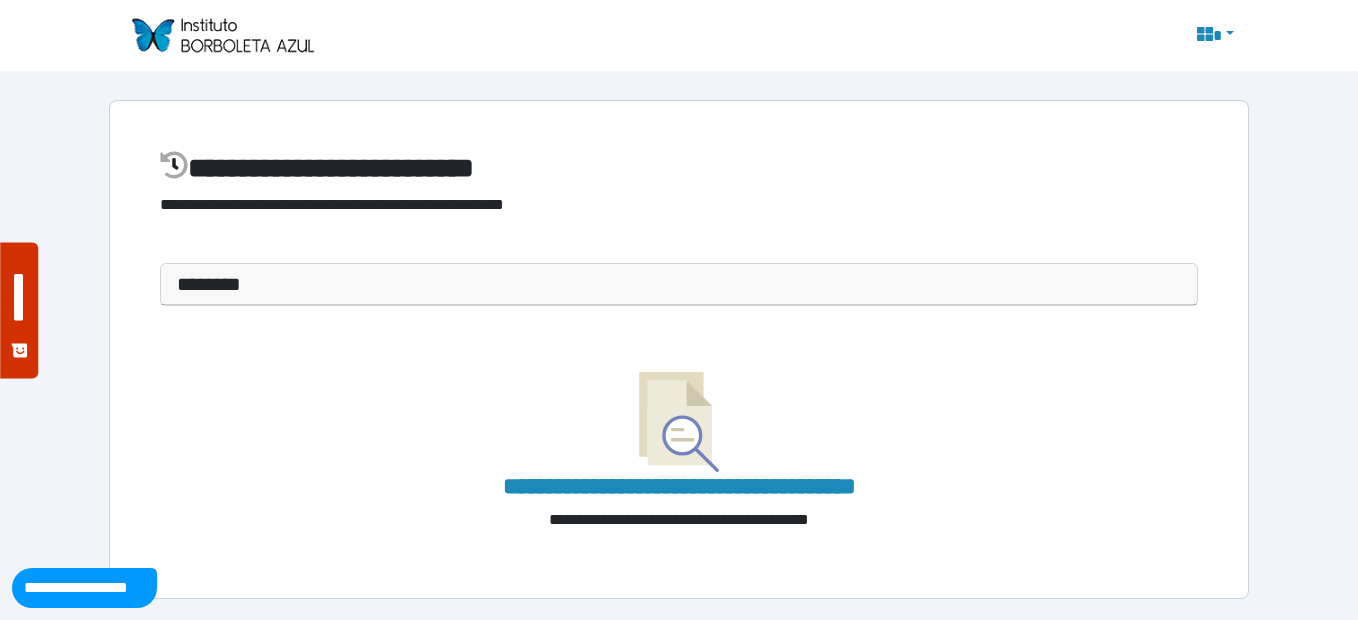 click on "********" at bounding box center [679, 284] 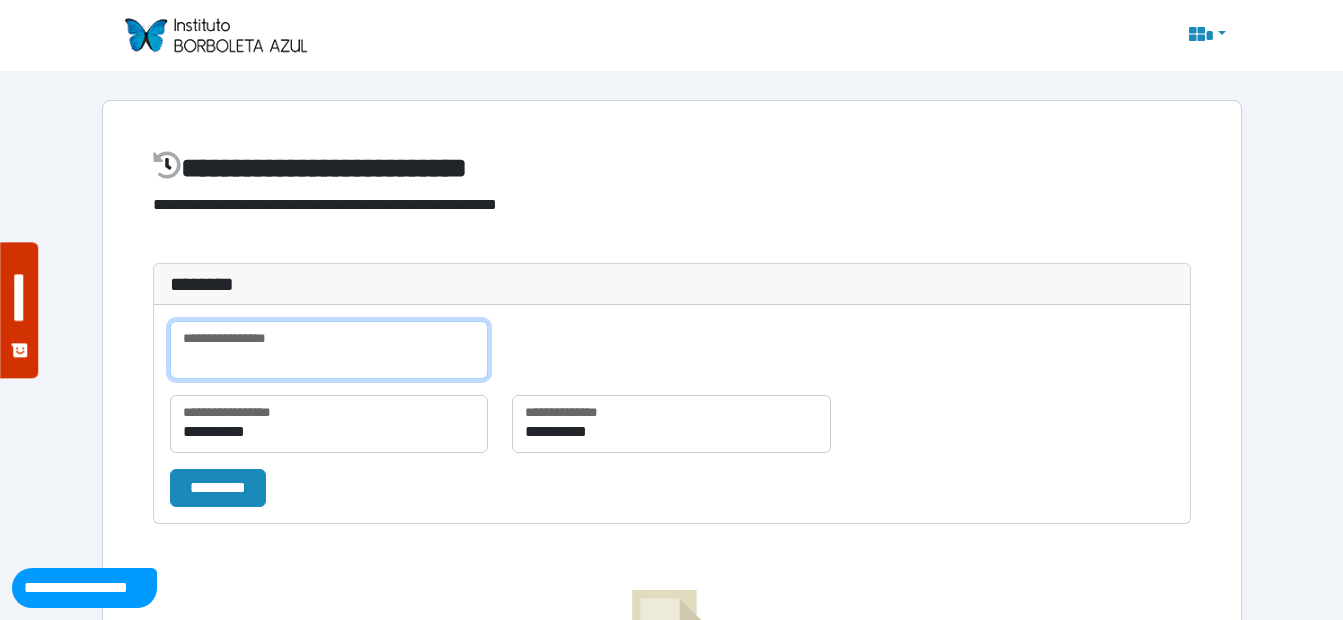 click at bounding box center (329, 350) 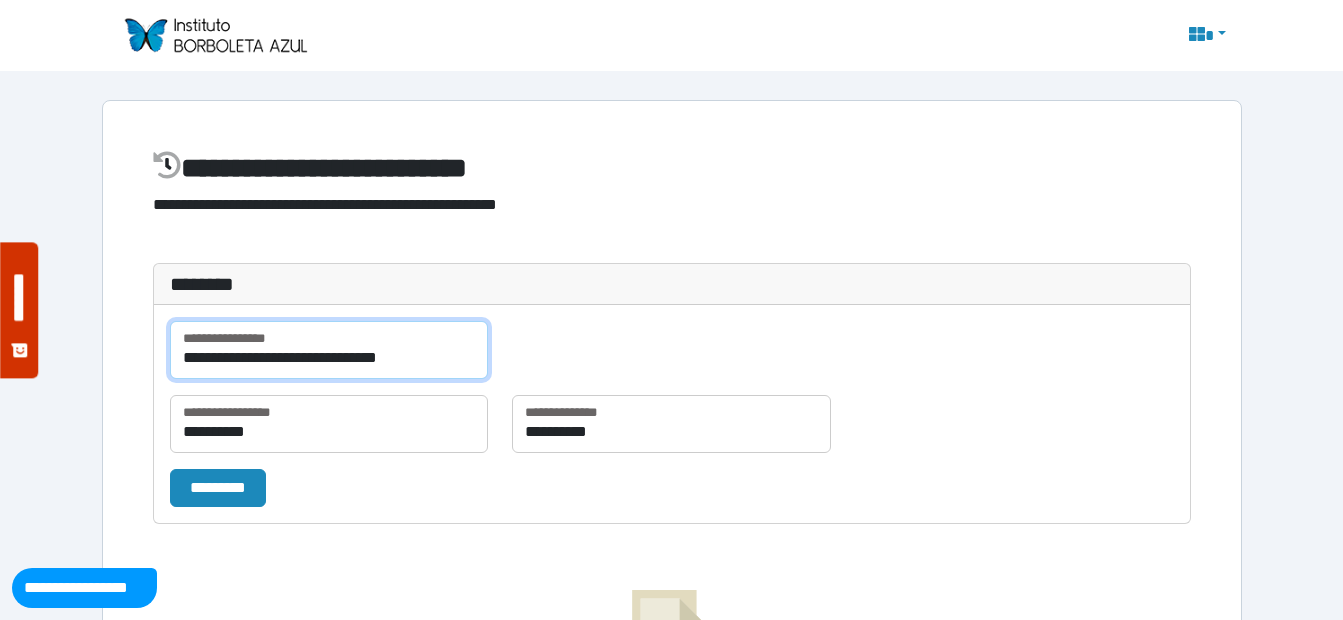 type on "**********" 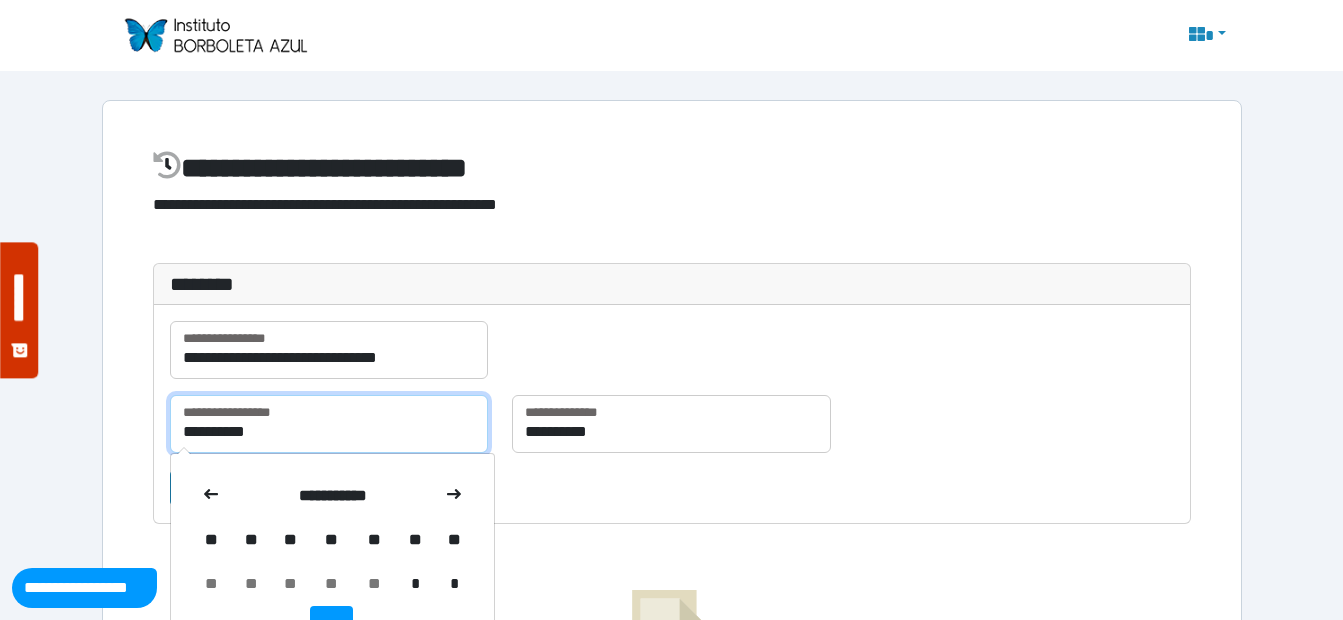 drag, startPoint x: 308, startPoint y: 429, endPoint x: 181, endPoint y: 430, distance: 127.00394 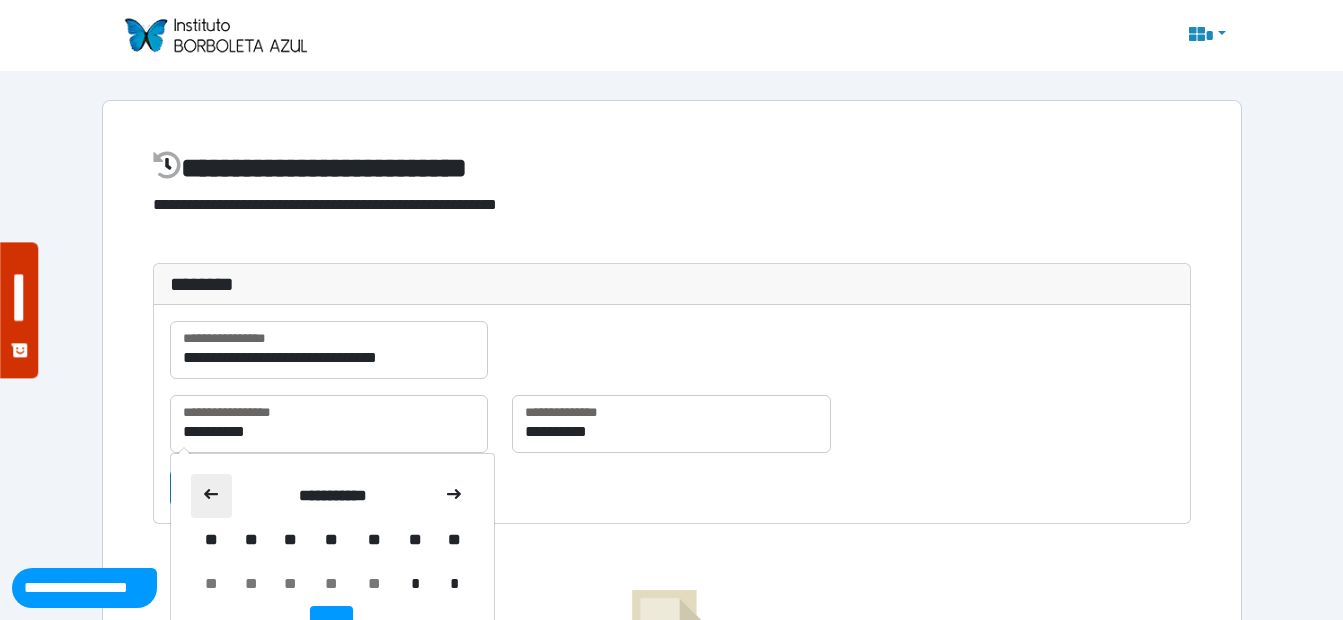 click 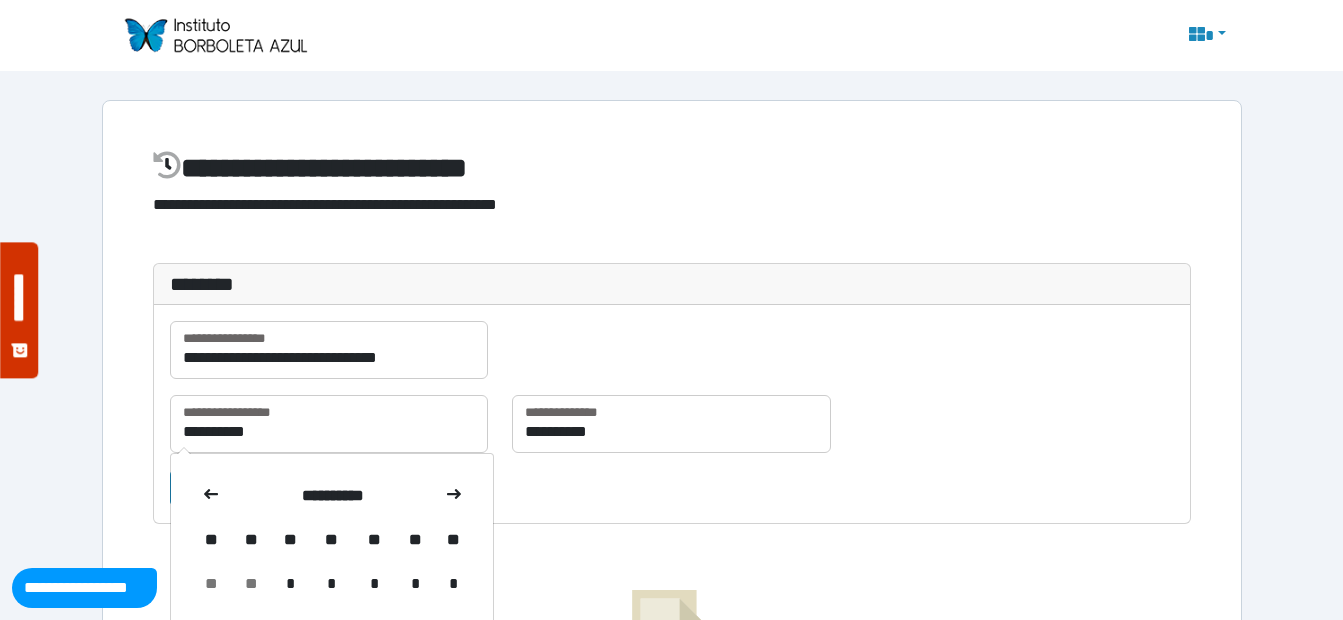 click 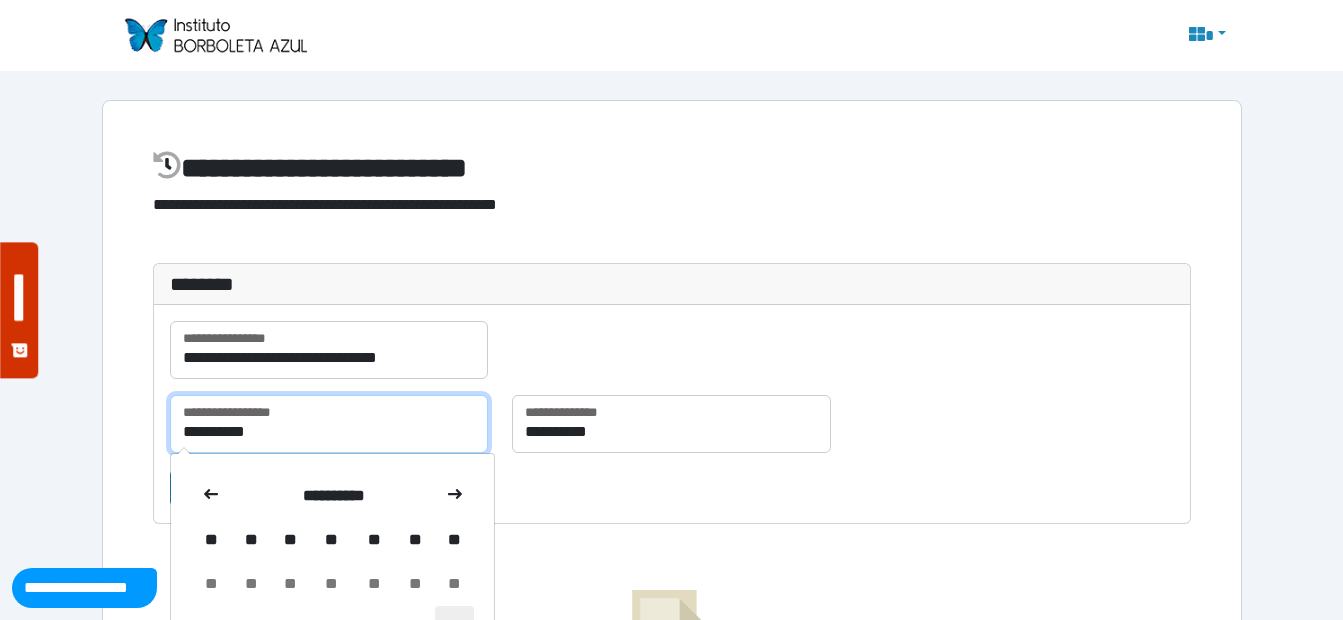 scroll, scrollTop: 100, scrollLeft: 0, axis: vertical 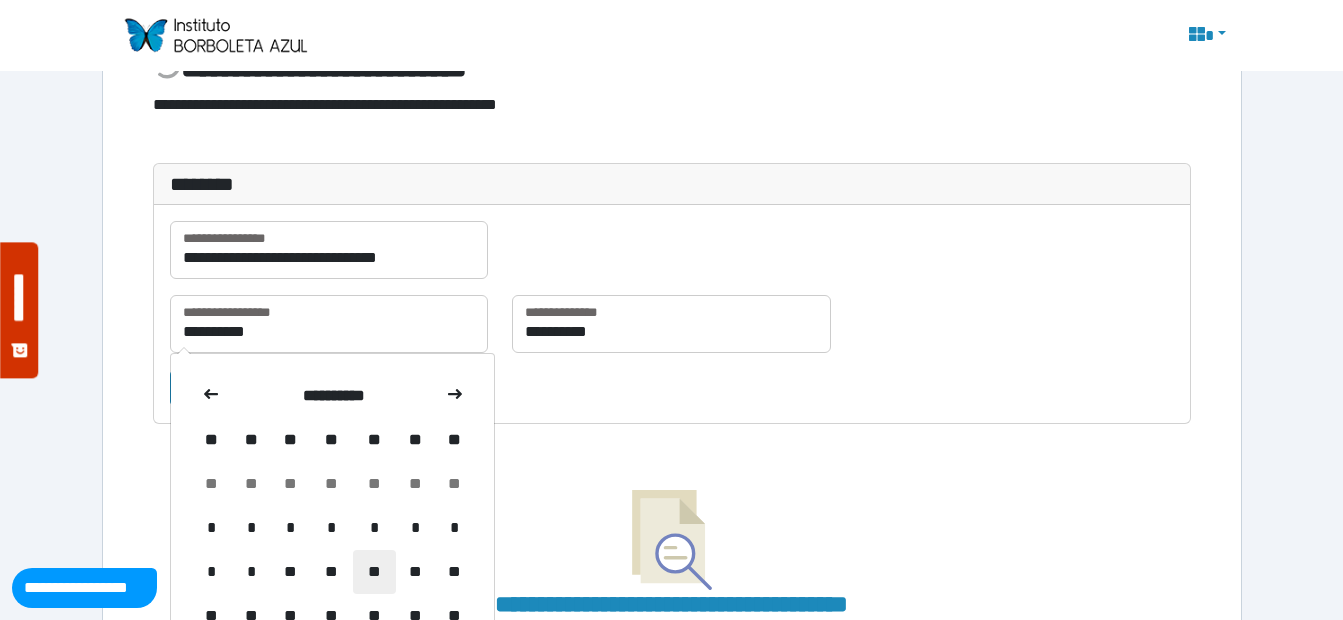 click on "**" at bounding box center (374, 572) 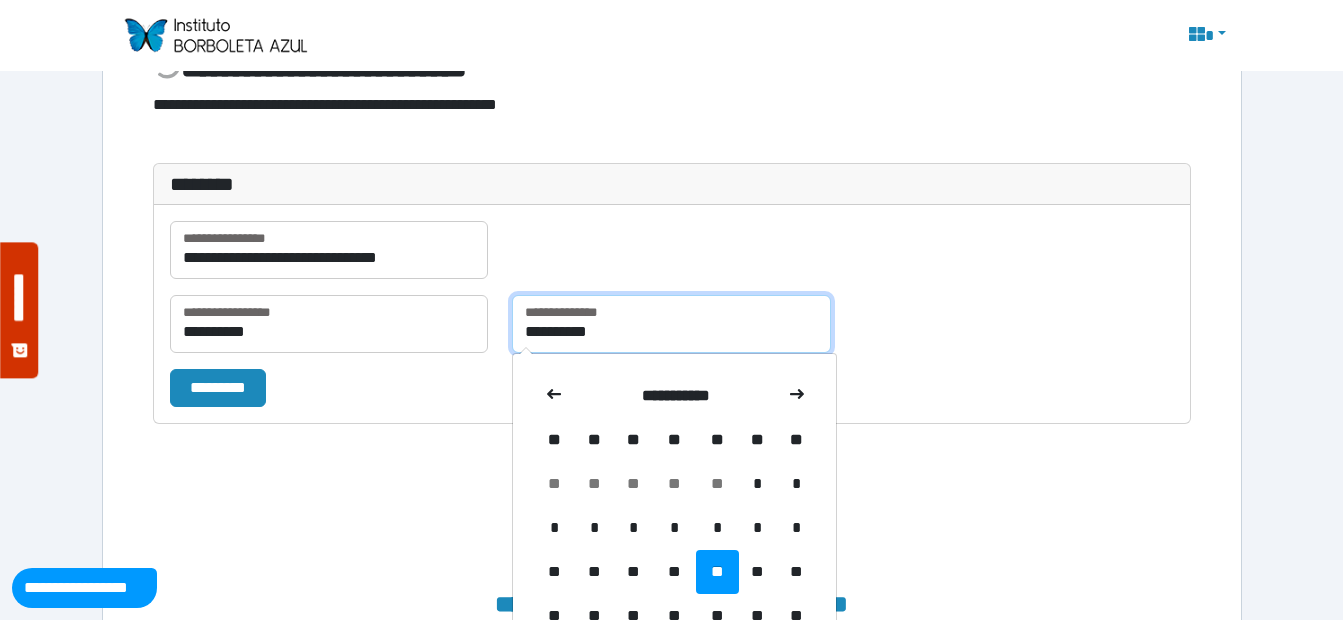 drag, startPoint x: 615, startPoint y: 332, endPoint x: 528, endPoint y: 331, distance: 87.005745 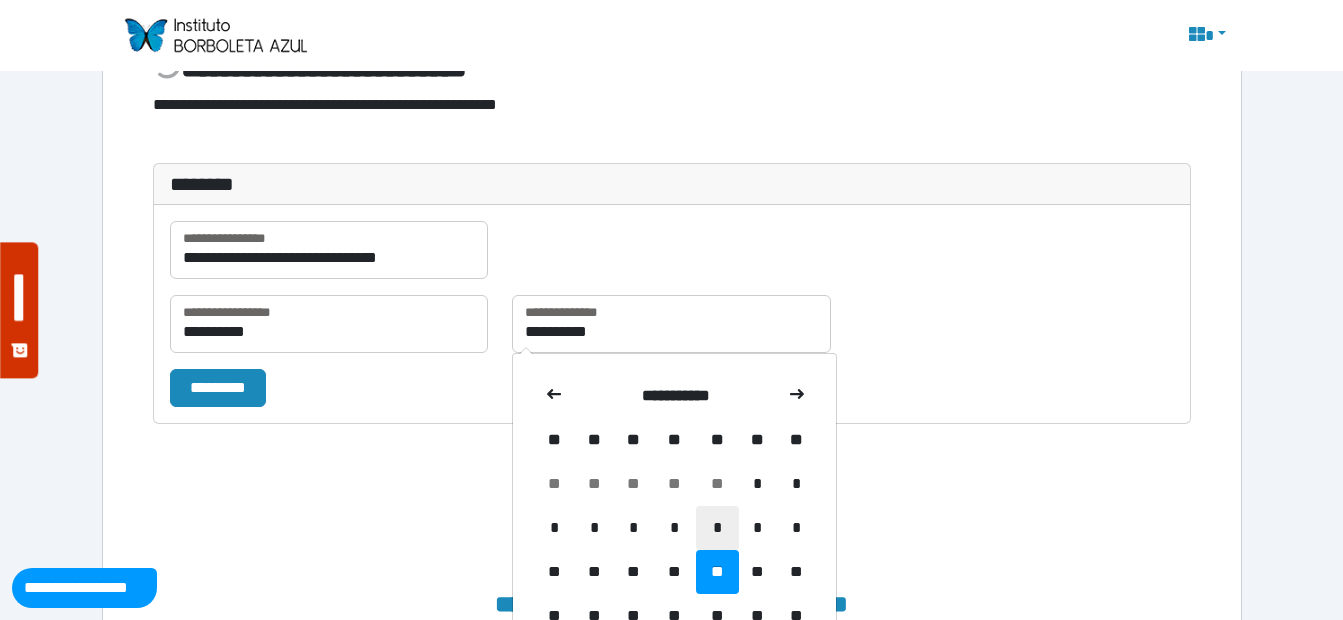 click on "*" at bounding box center (717, 528) 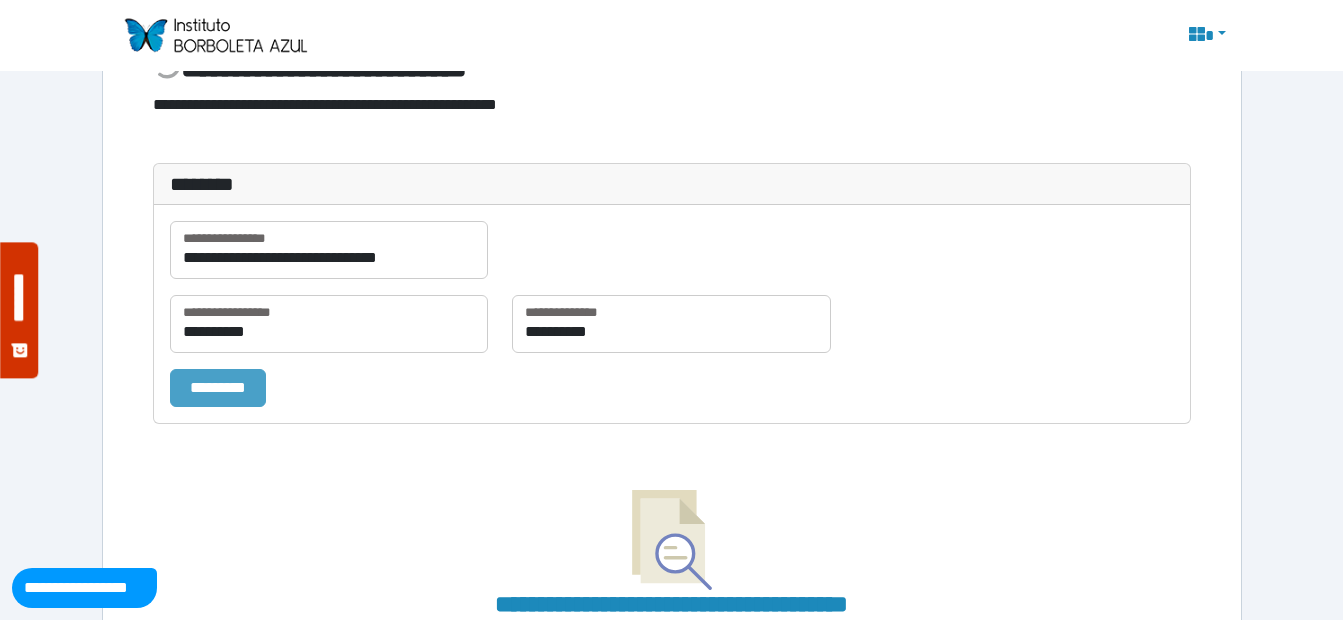 click on "*********" at bounding box center [218, 388] 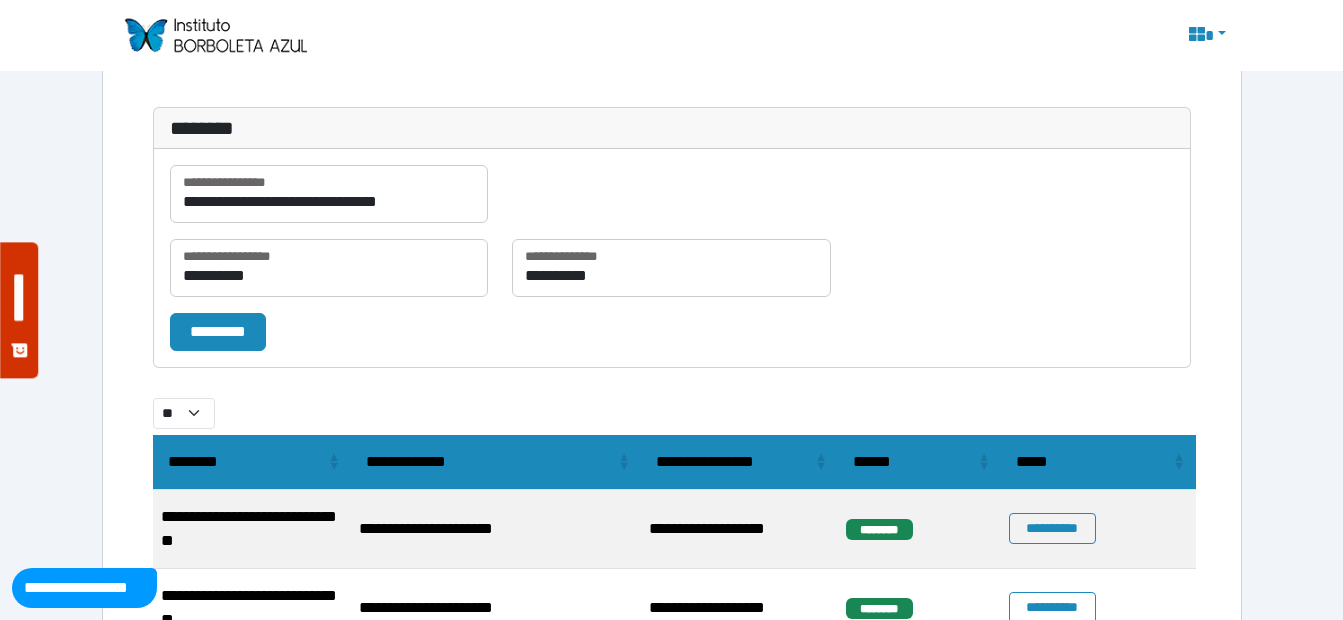 scroll, scrollTop: 0, scrollLeft: 0, axis: both 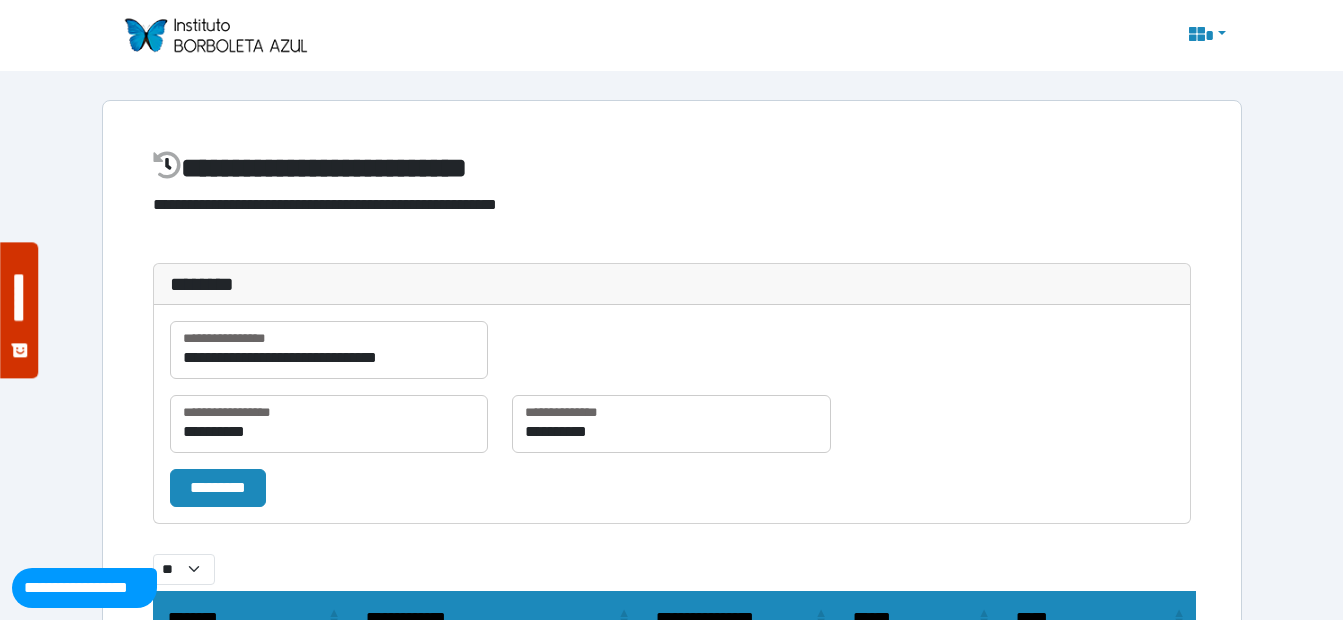 click at bounding box center (1205, 36) 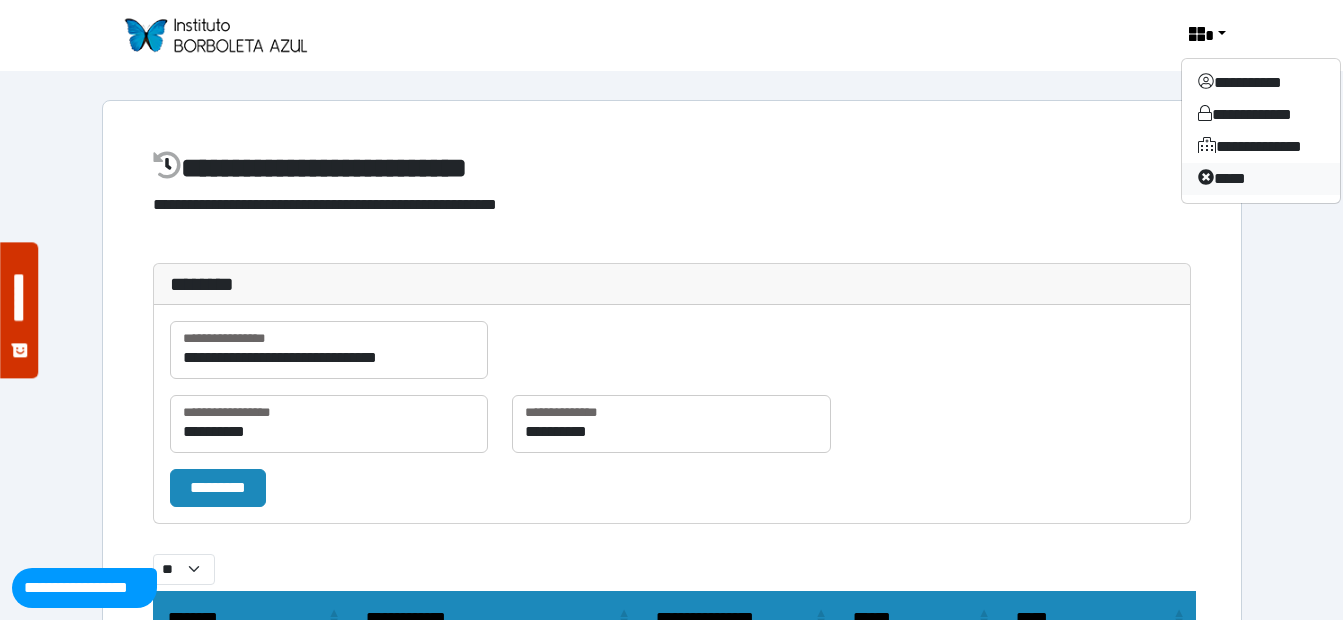click on "****" at bounding box center [1261, 179] 